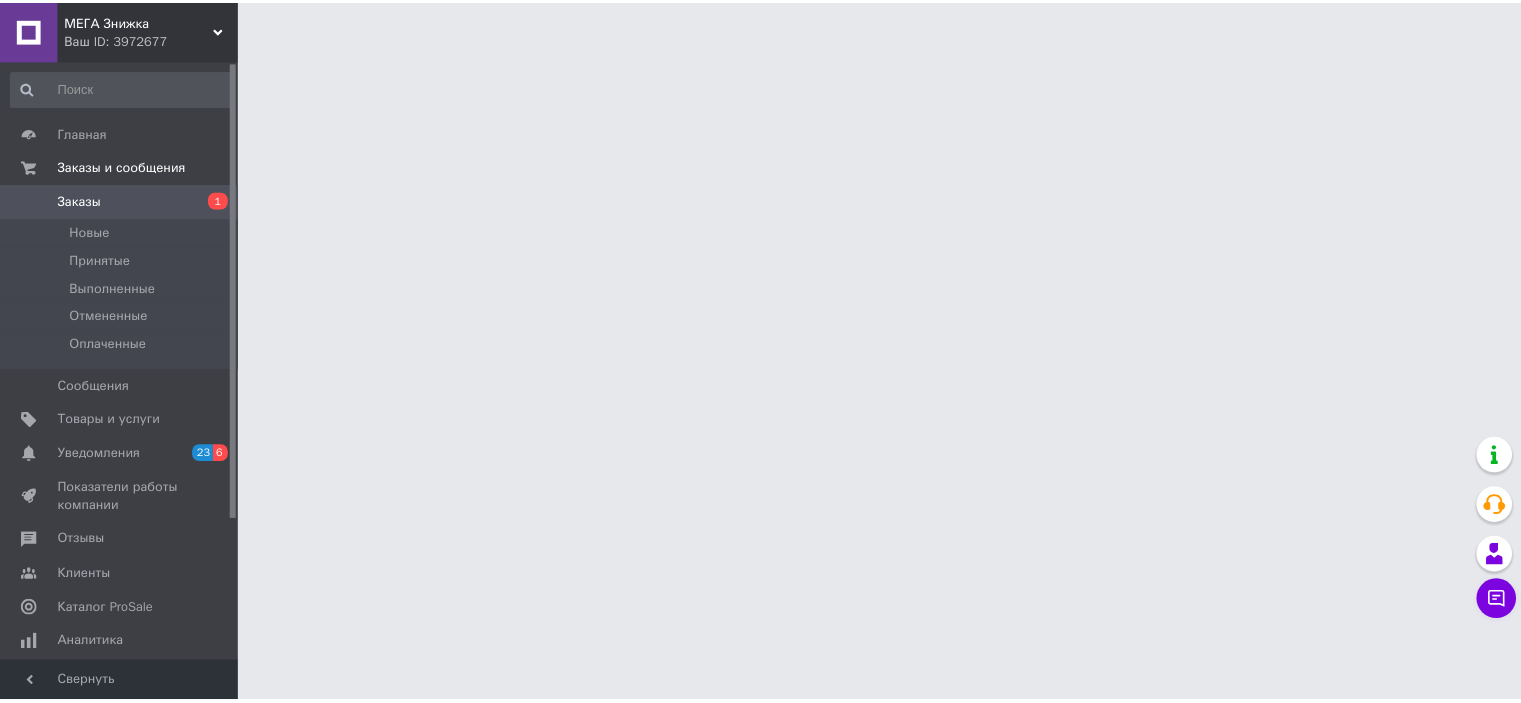 scroll, scrollTop: 0, scrollLeft: 0, axis: both 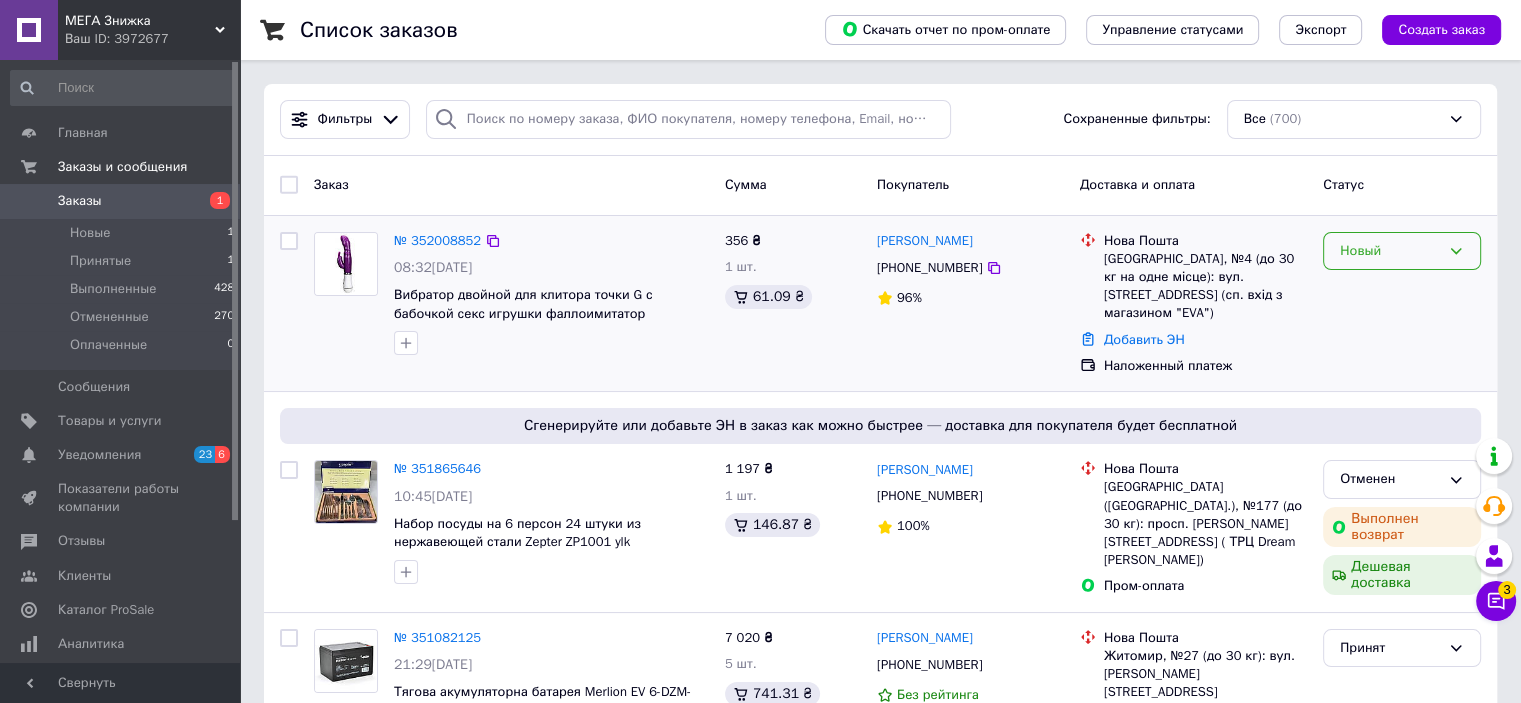 click on "Новый" at bounding box center [1390, 251] 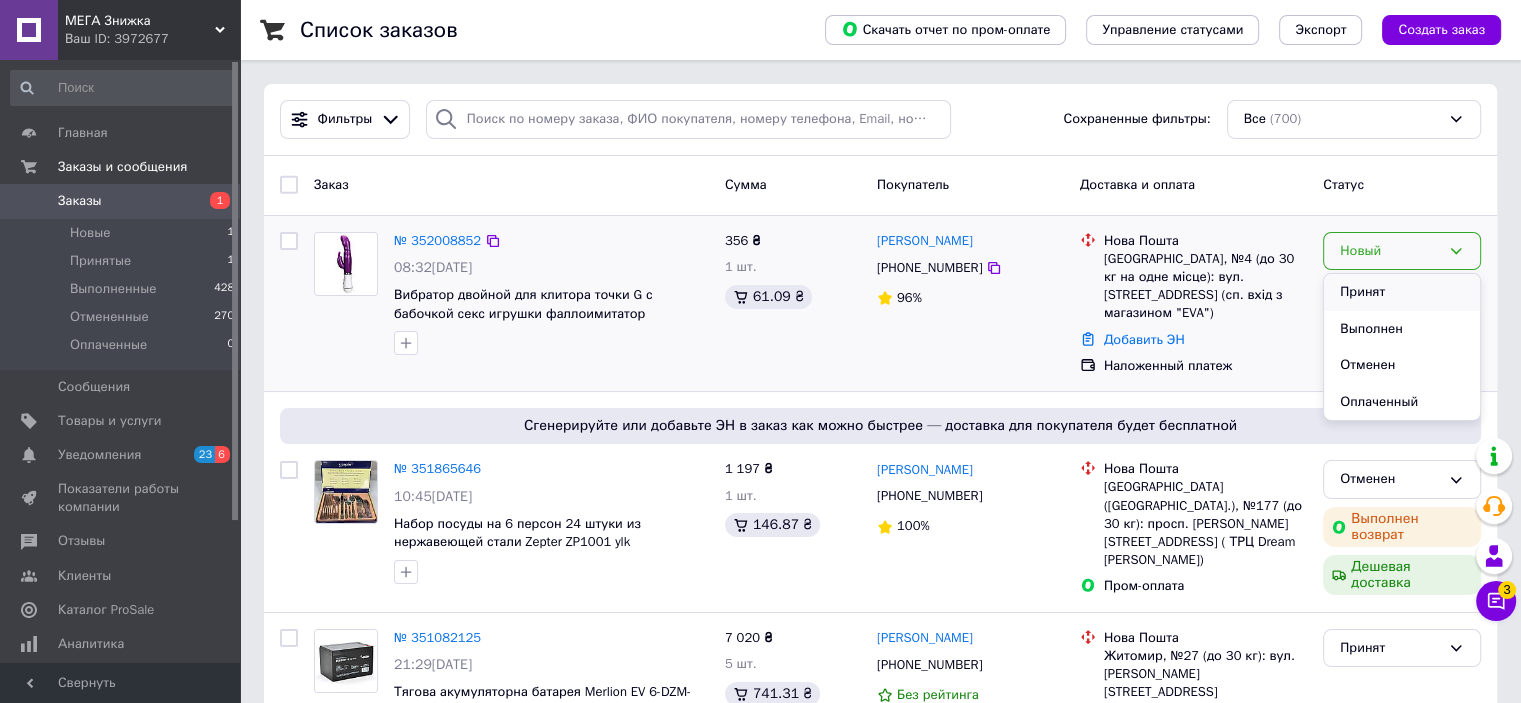 click on "Принят" at bounding box center [1402, 292] 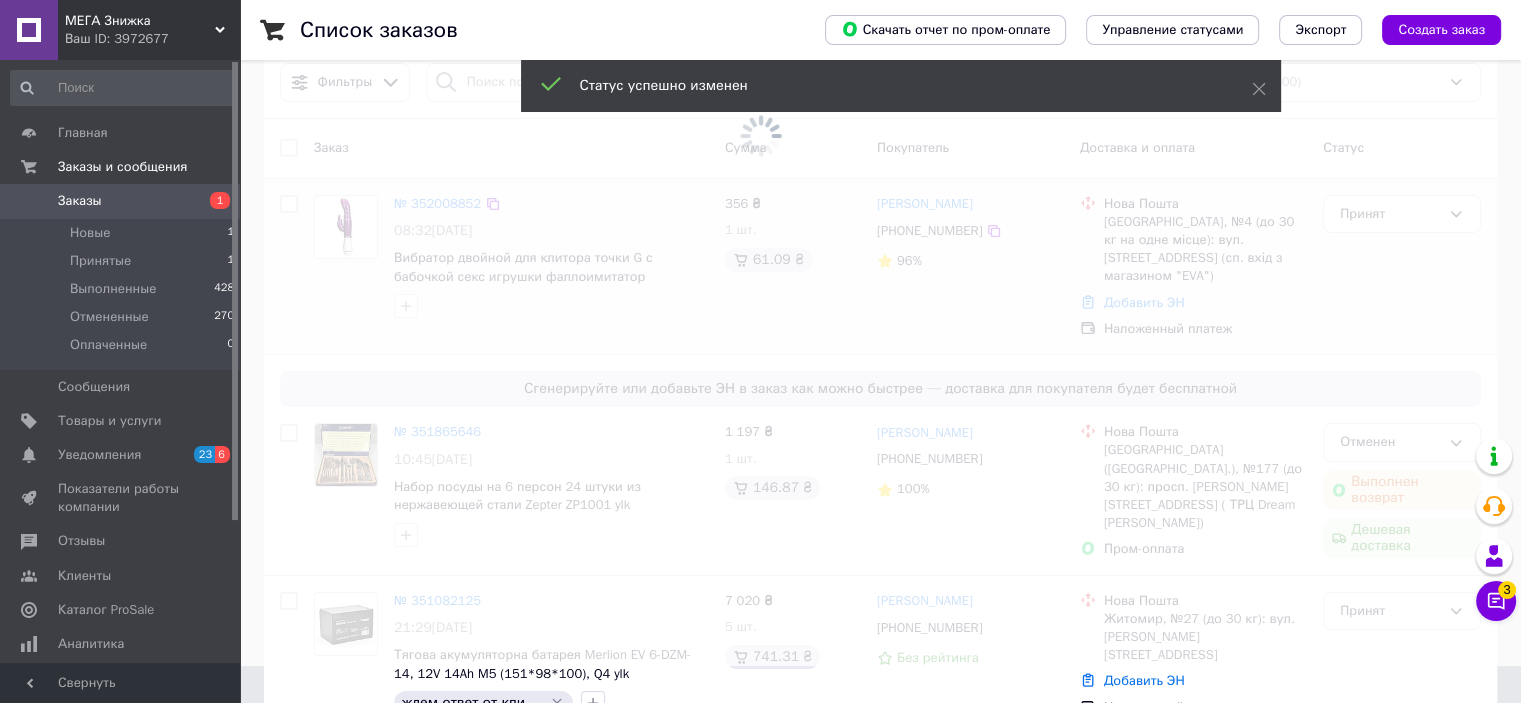 scroll, scrollTop: 0, scrollLeft: 0, axis: both 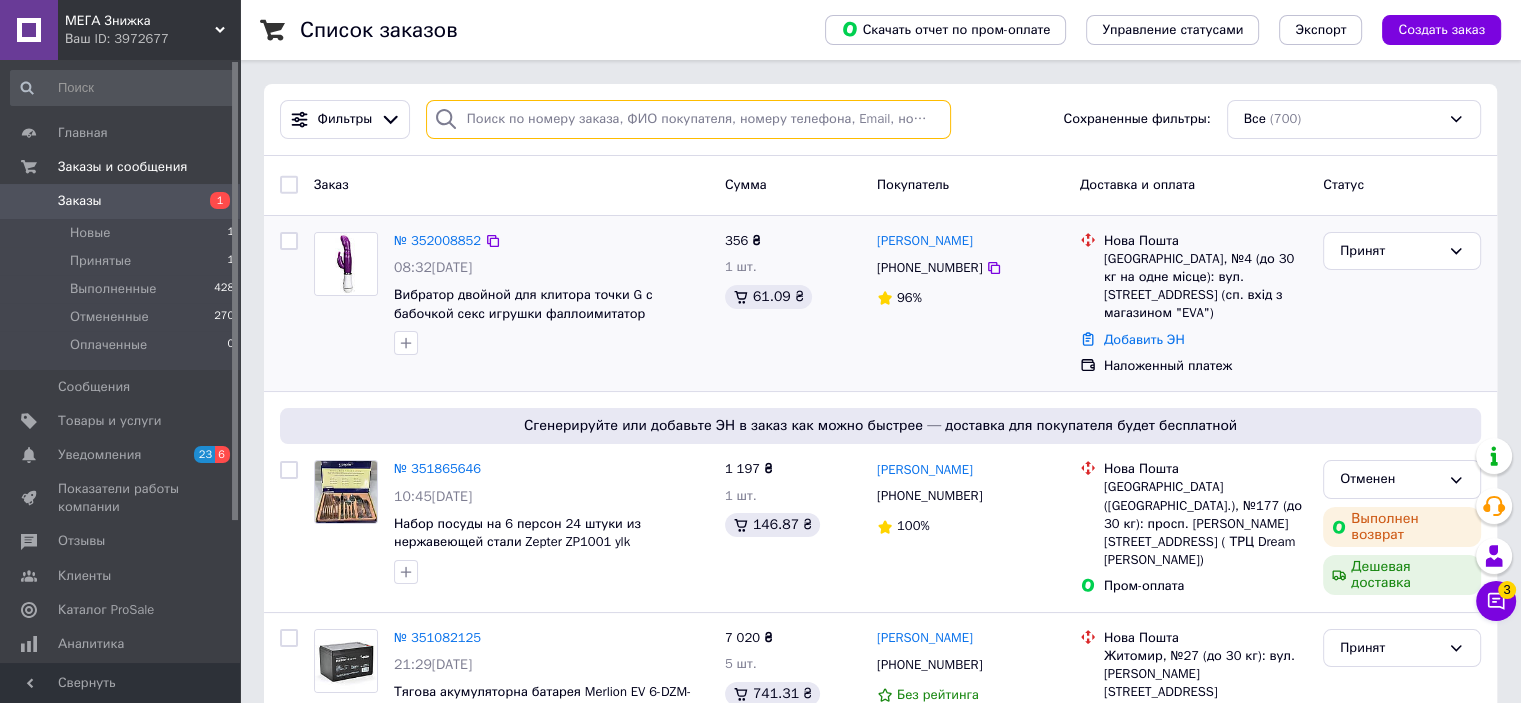click at bounding box center [688, 119] 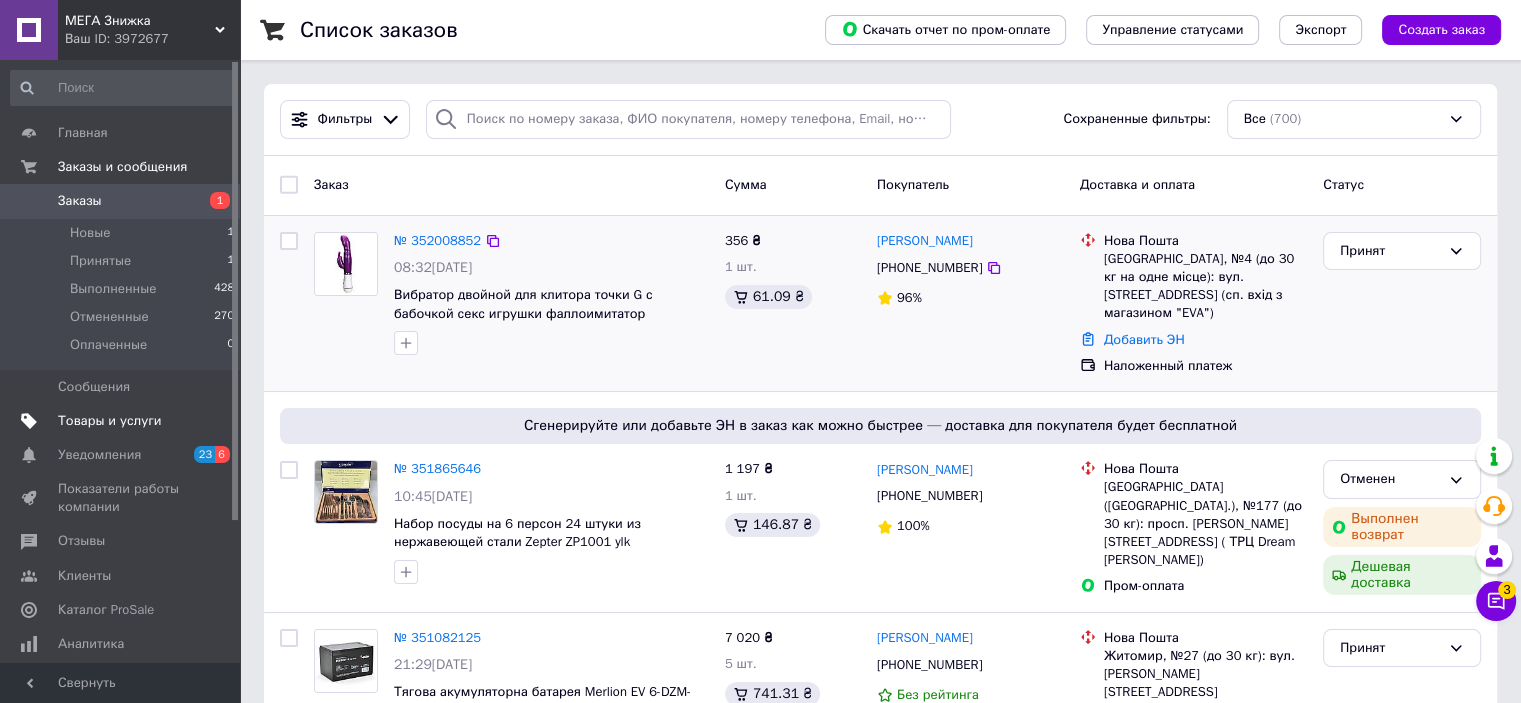 click on "Товары и услуги" at bounding box center (110, 421) 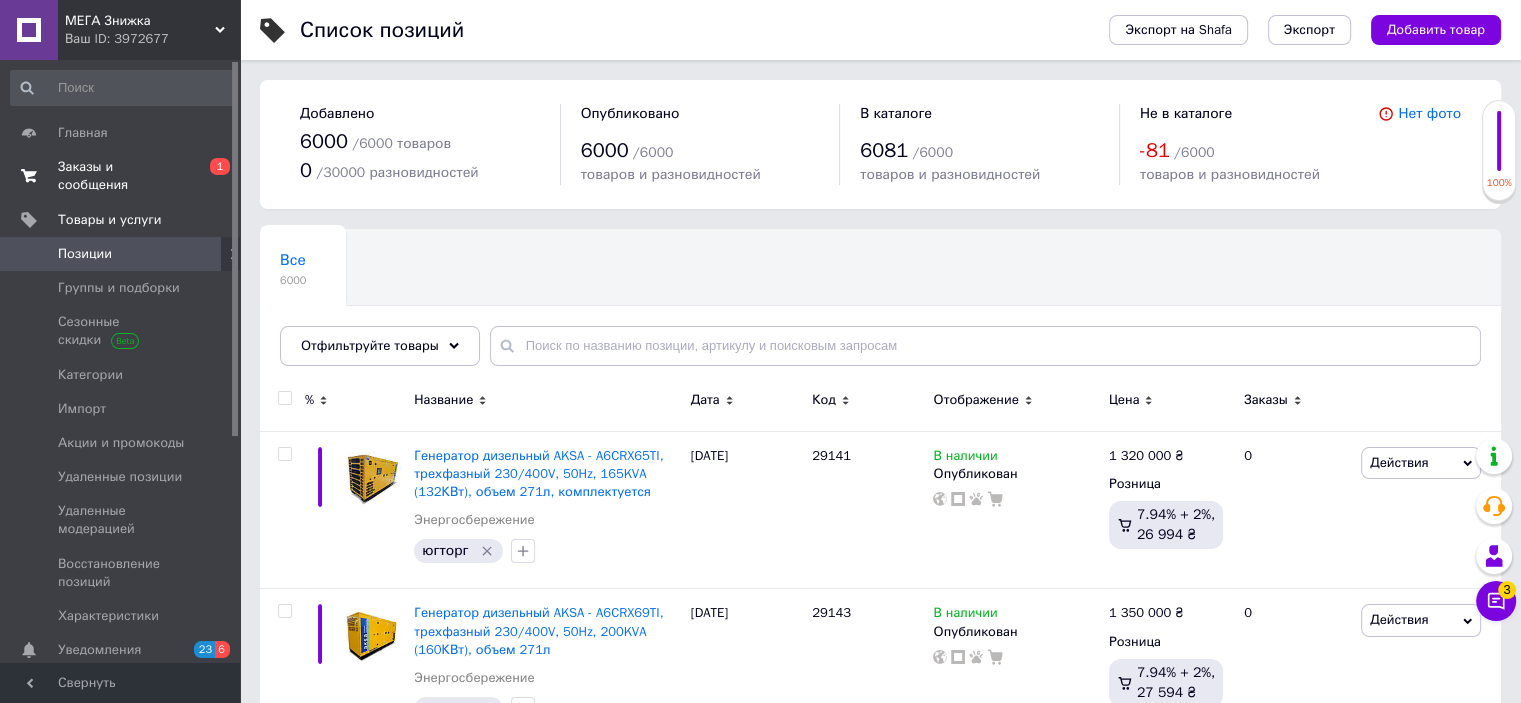 click on "Заказы и сообщения" at bounding box center [121, 176] 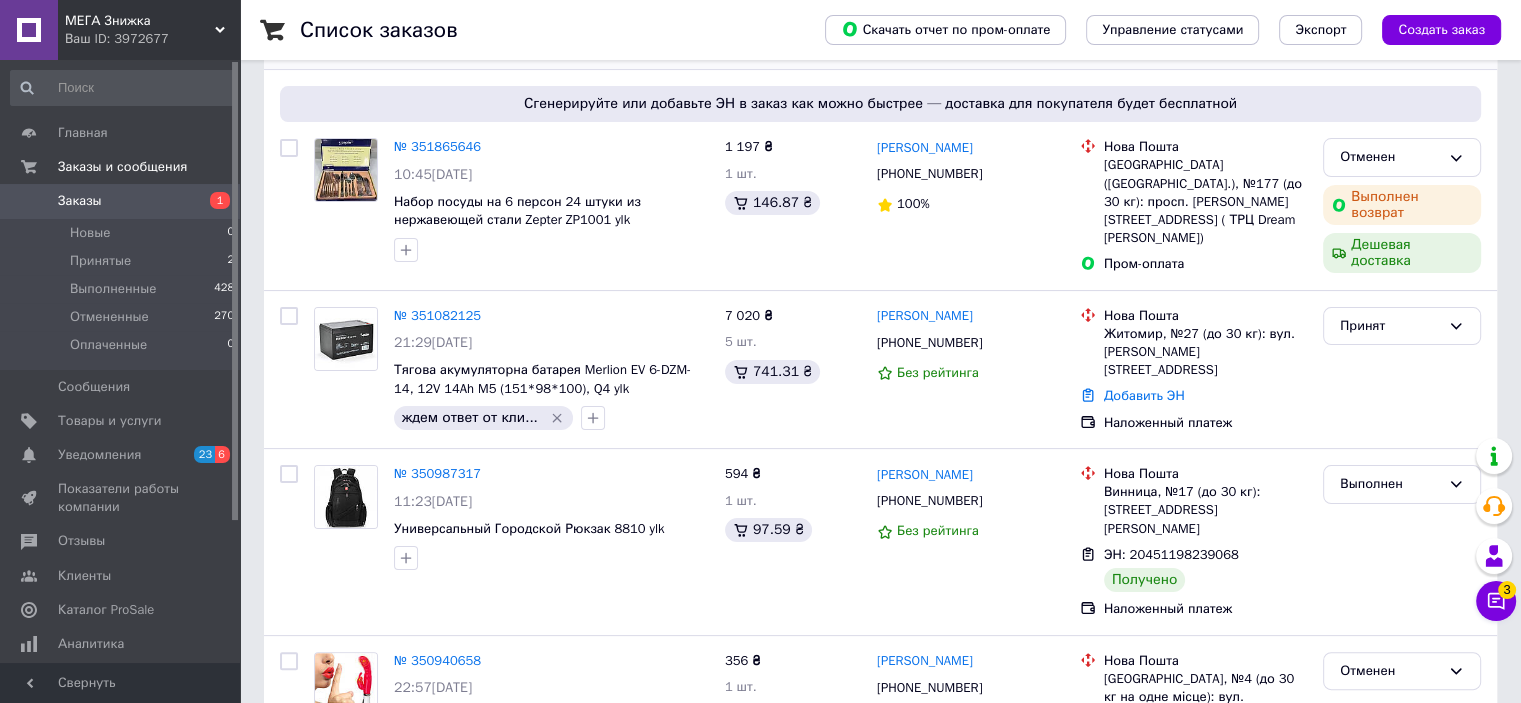 scroll, scrollTop: 360, scrollLeft: 0, axis: vertical 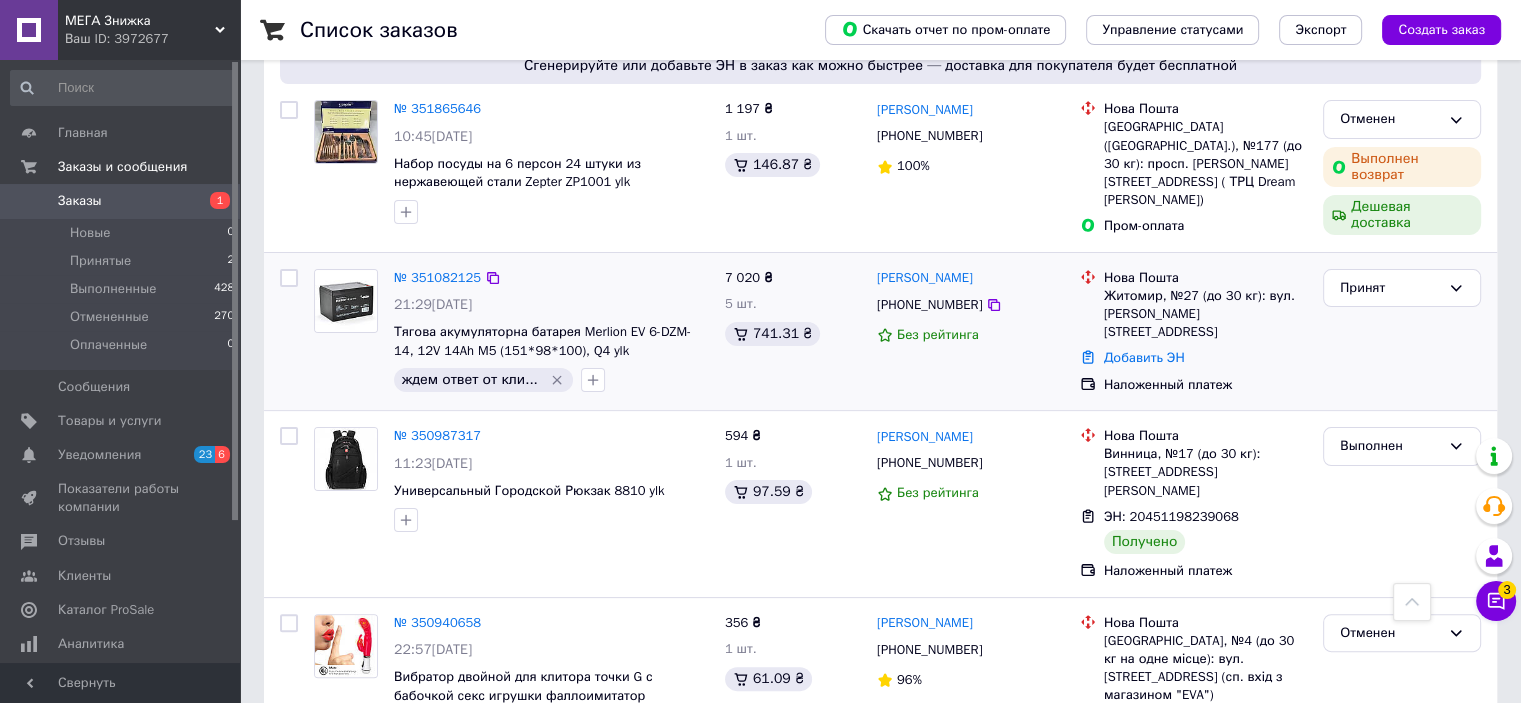 click on "Добавить ЭН" at bounding box center [1205, 358] 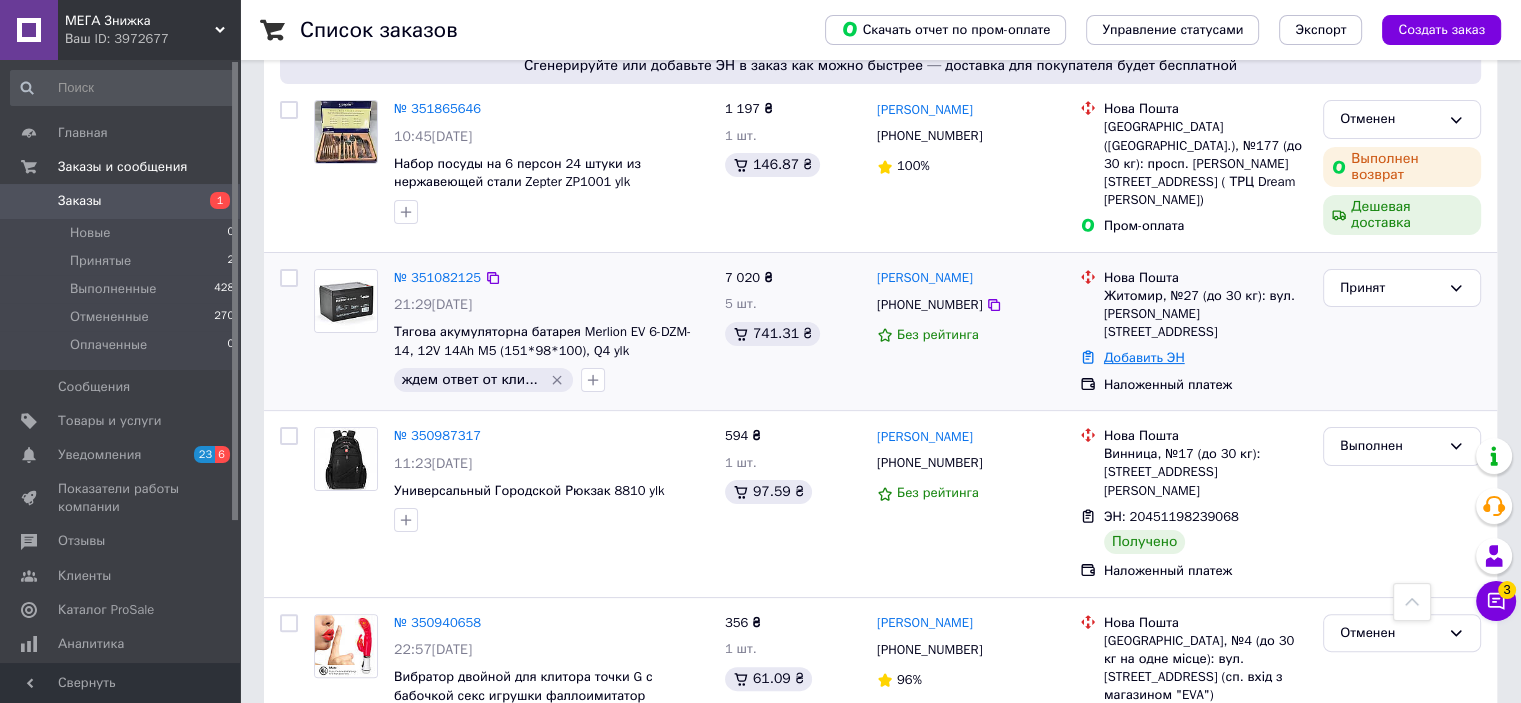 click on "Добавить ЭН" at bounding box center [1144, 357] 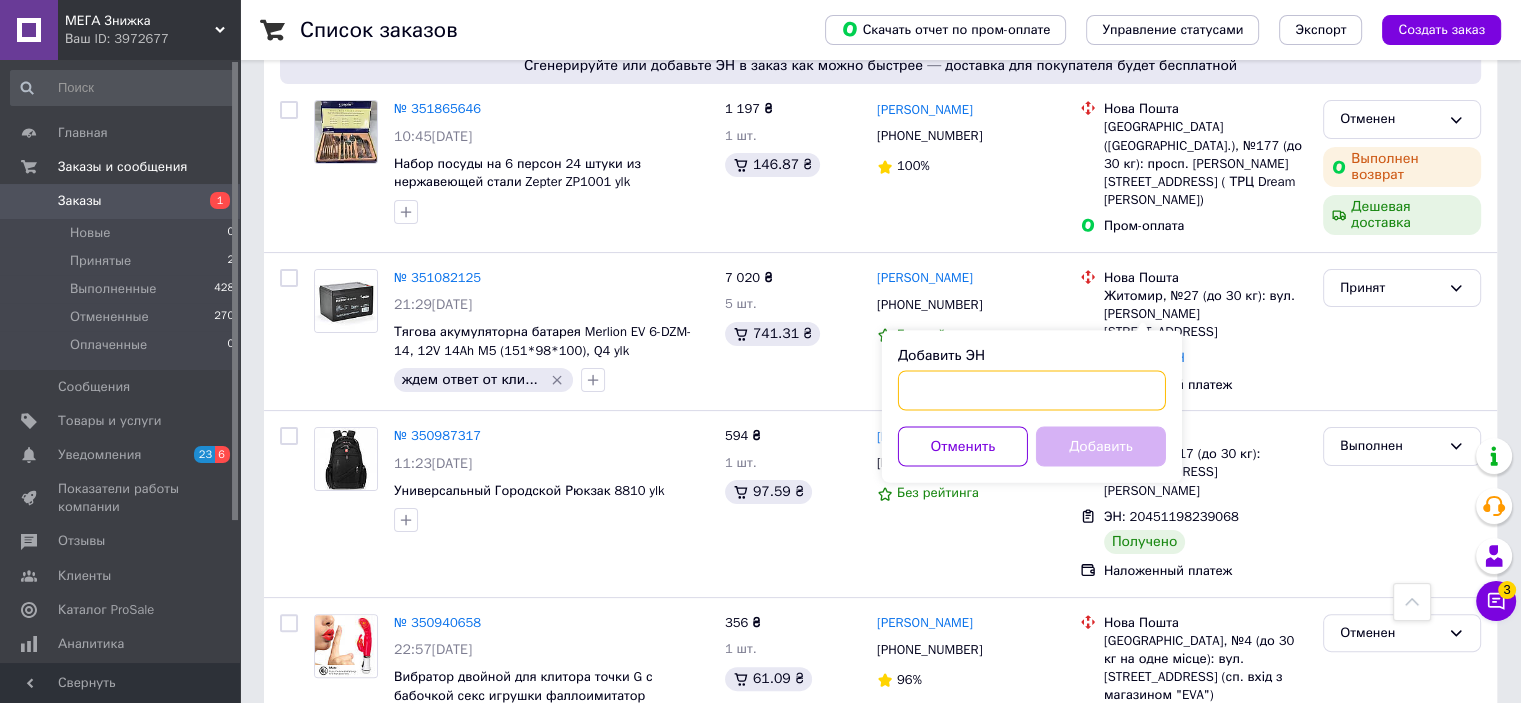 click on "Добавить ЭН" at bounding box center (1032, 390) 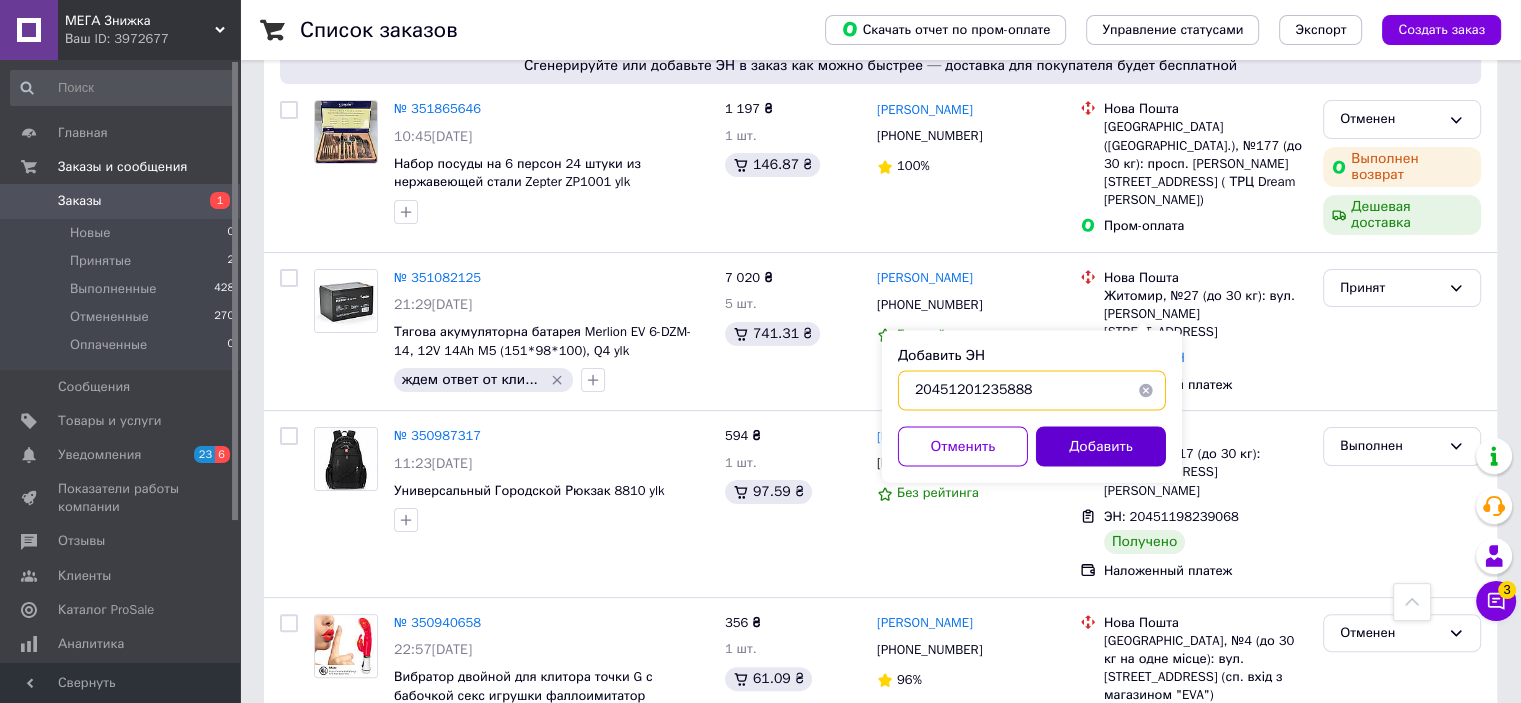 type on "20451201235888" 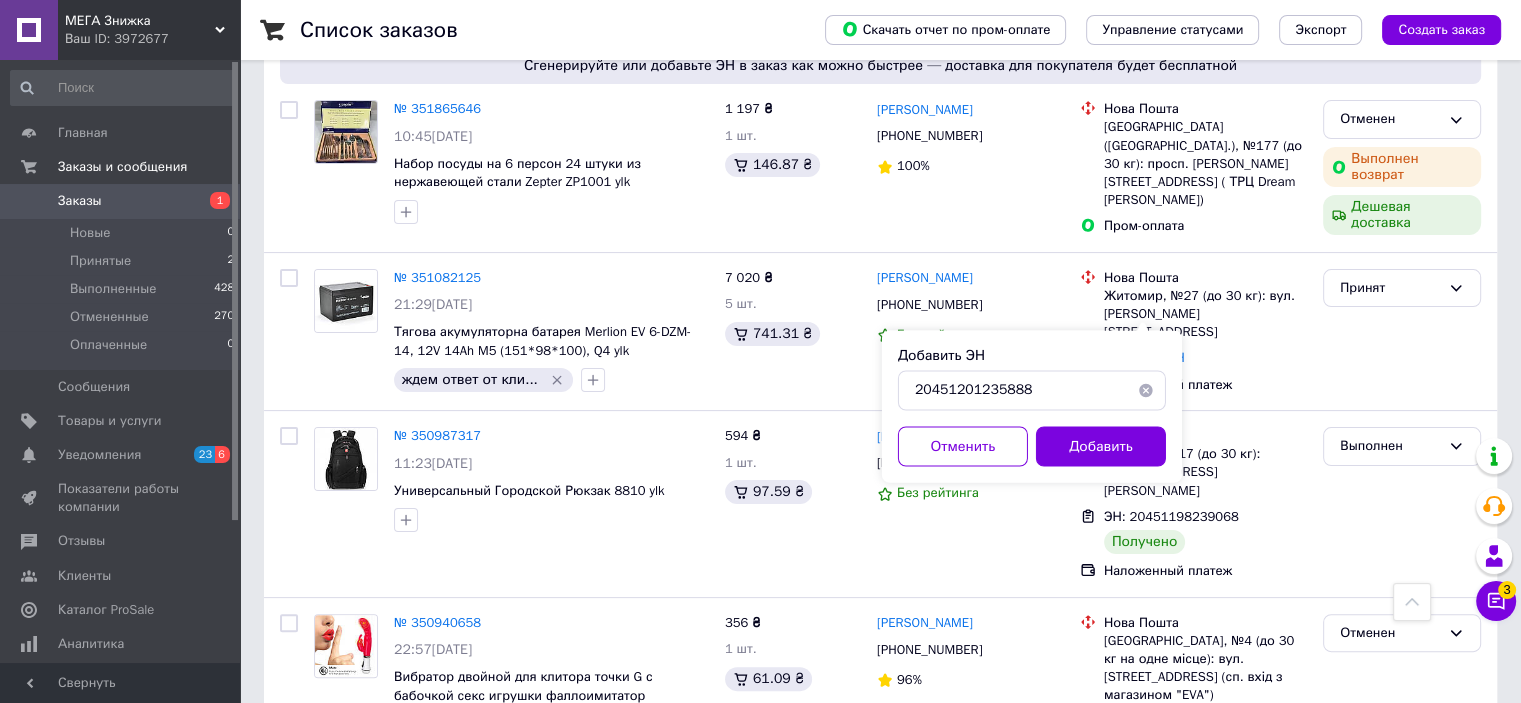 click on "Добавить" at bounding box center [1101, 446] 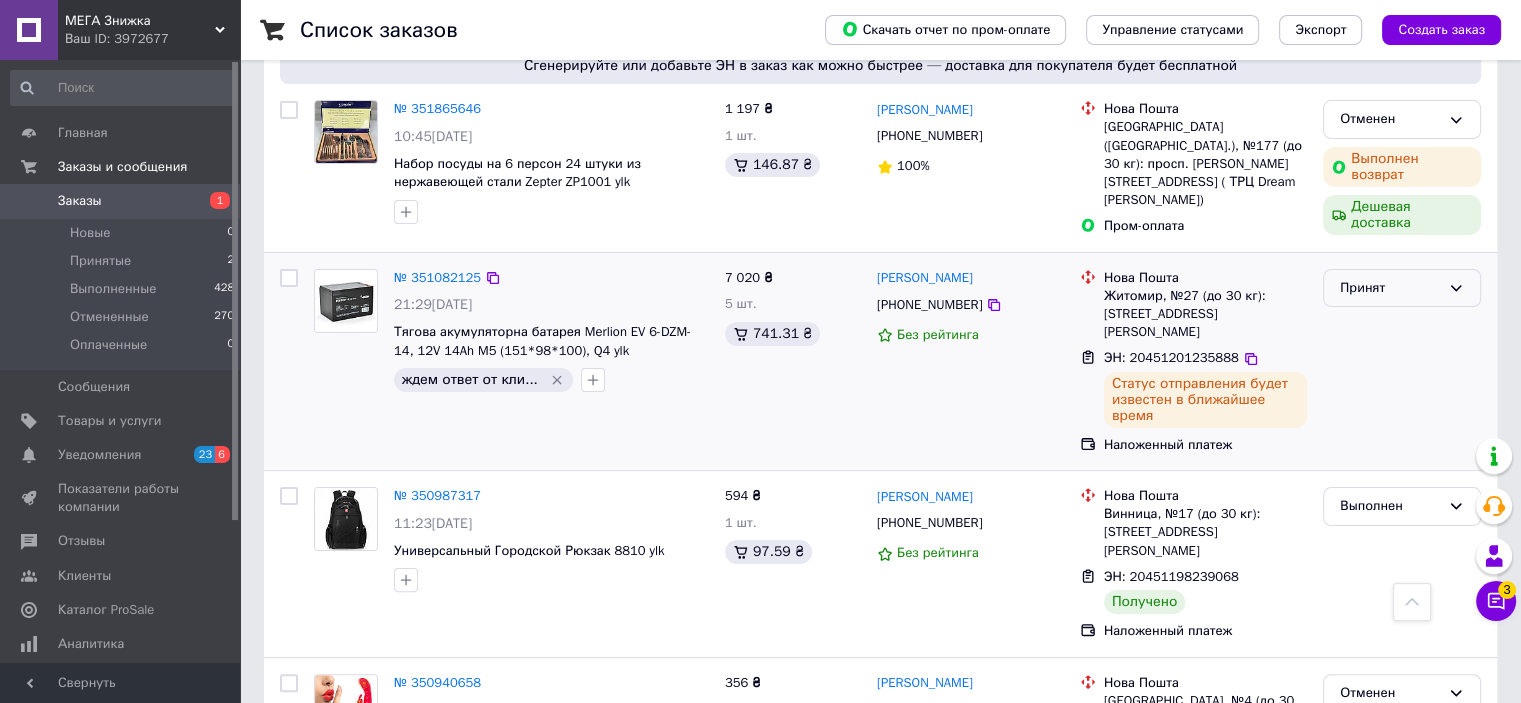 click on "Принят" at bounding box center [1390, 288] 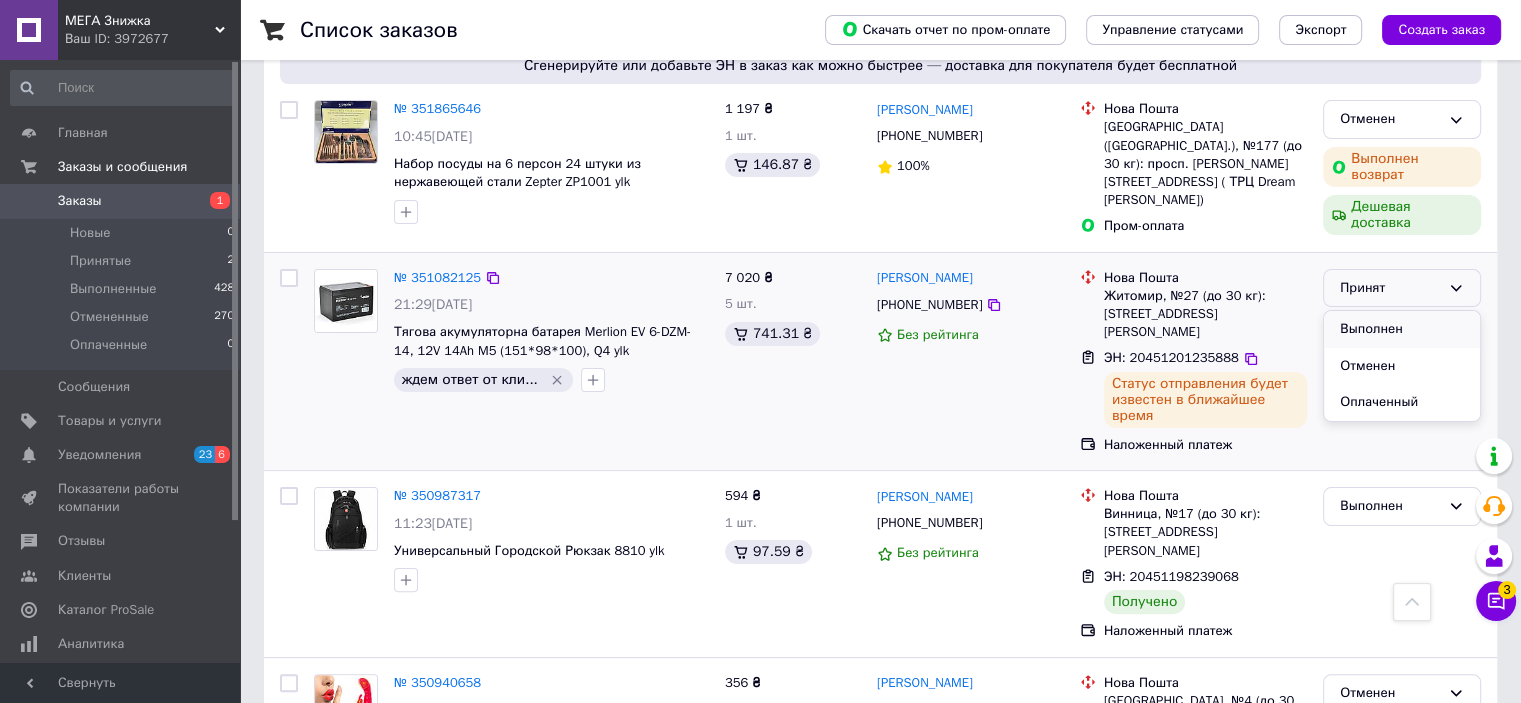 click on "Выполнен" at bounding box center [1402, 329] 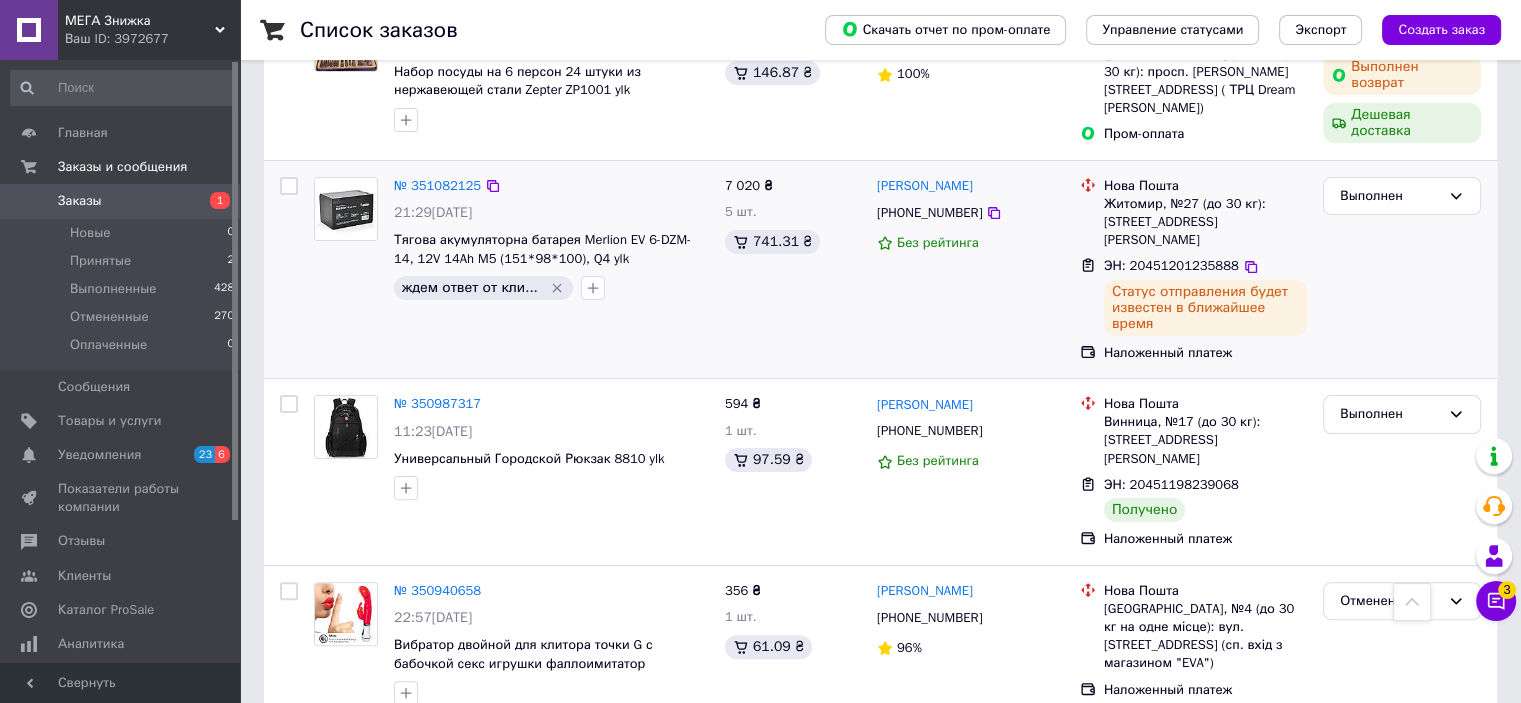 scroll, scrollTop: 600, scrollLeft: 0, axis: vertical 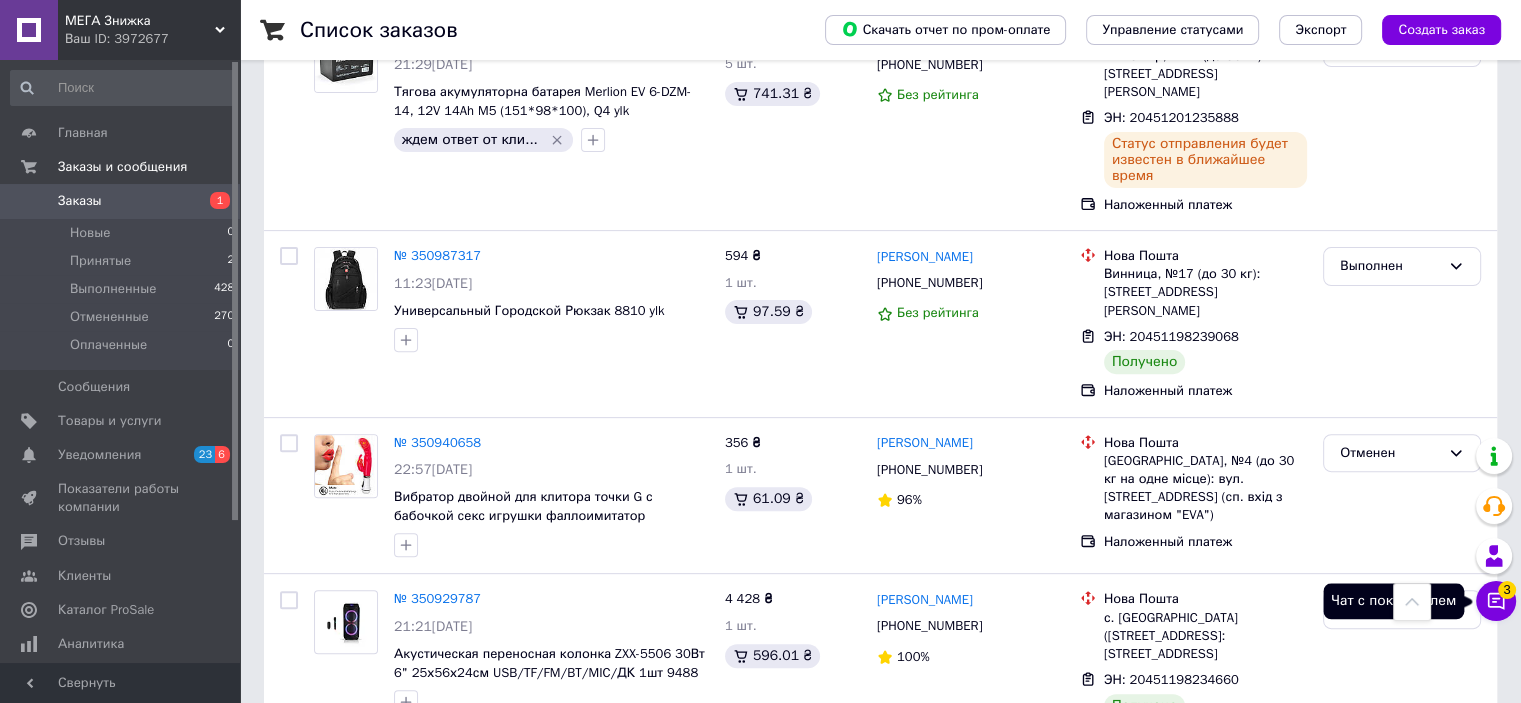 click on "3" at bounding box center (1507, 587) 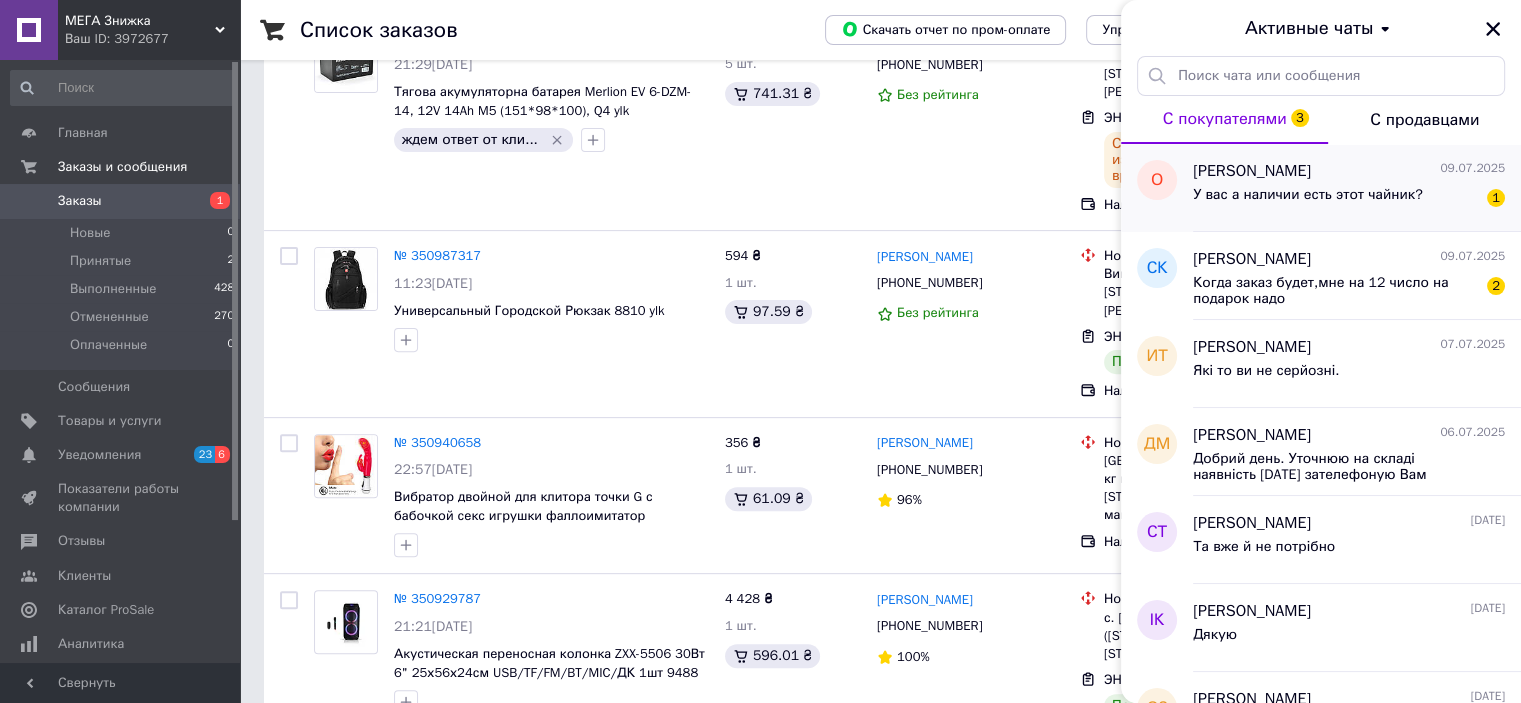 click on "У вас а наличии есть этот чайник?" at bounding box center [1308, 195] 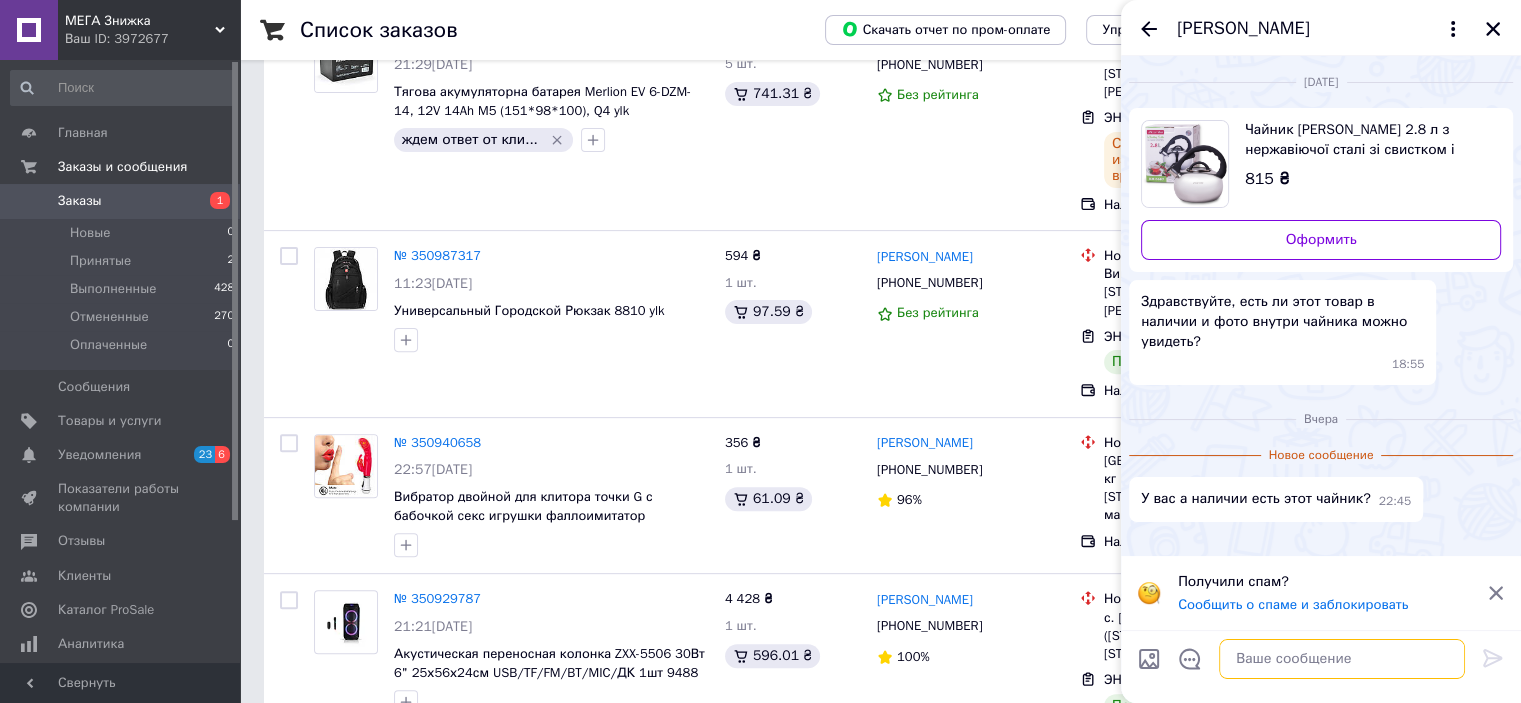 click at bounding box center [1342, 659] 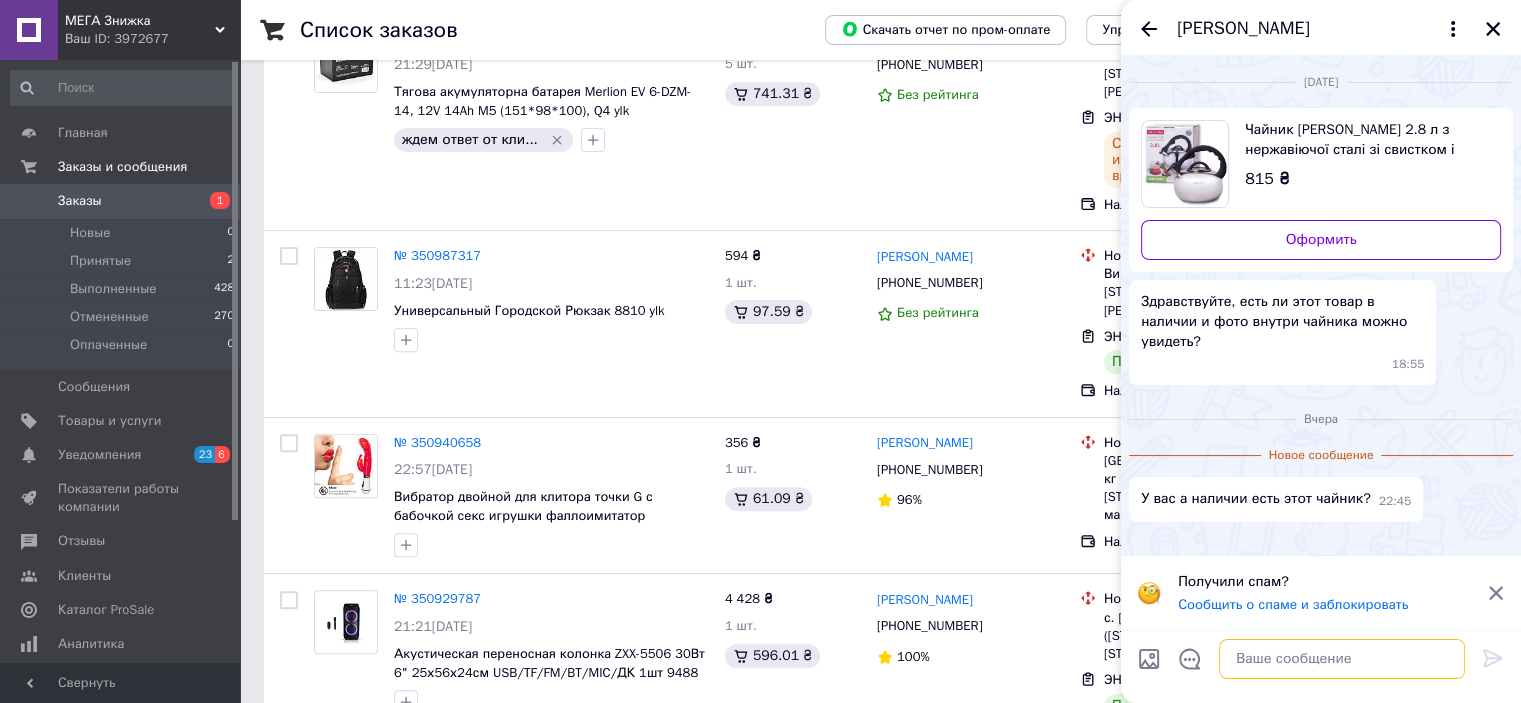 click at bounding box center [1342, 659] 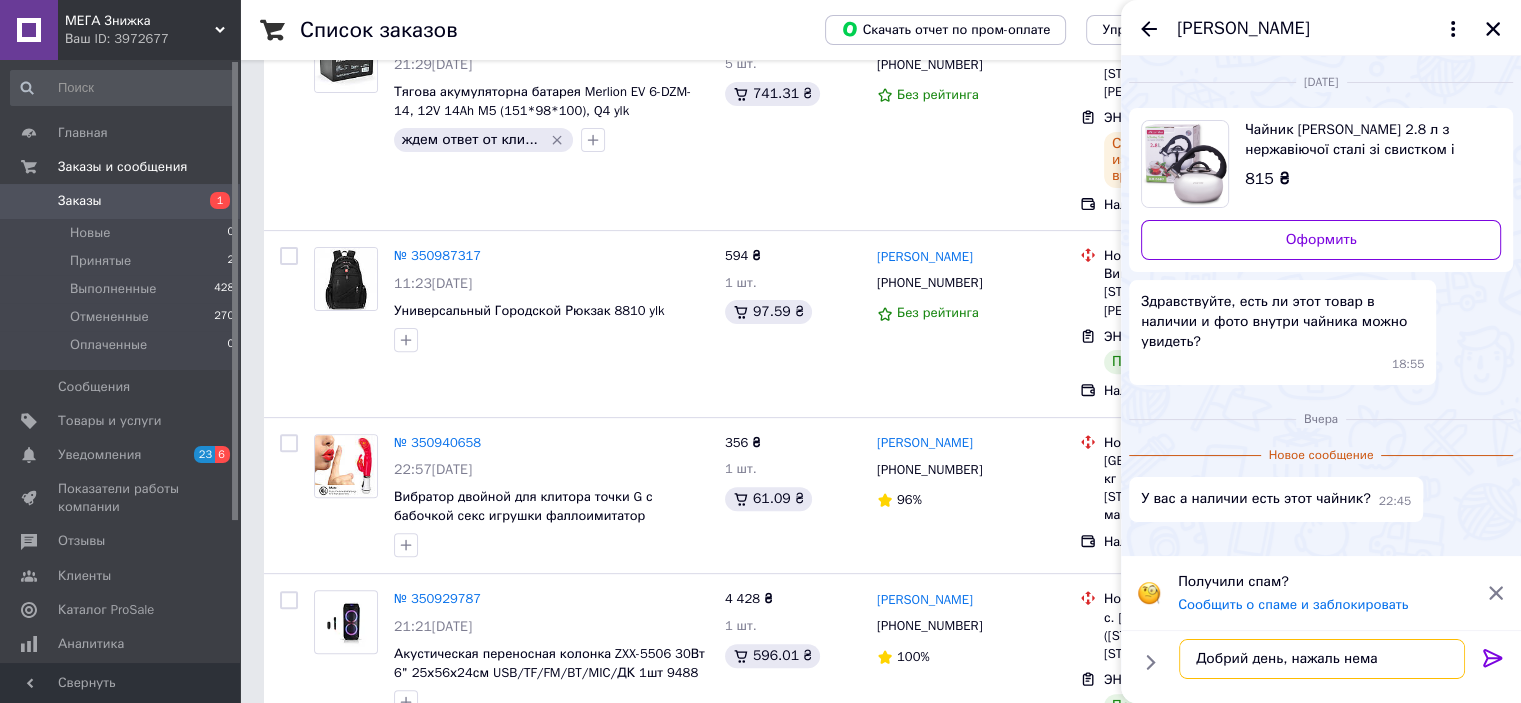 type on "Добрий день, нажаль немає" 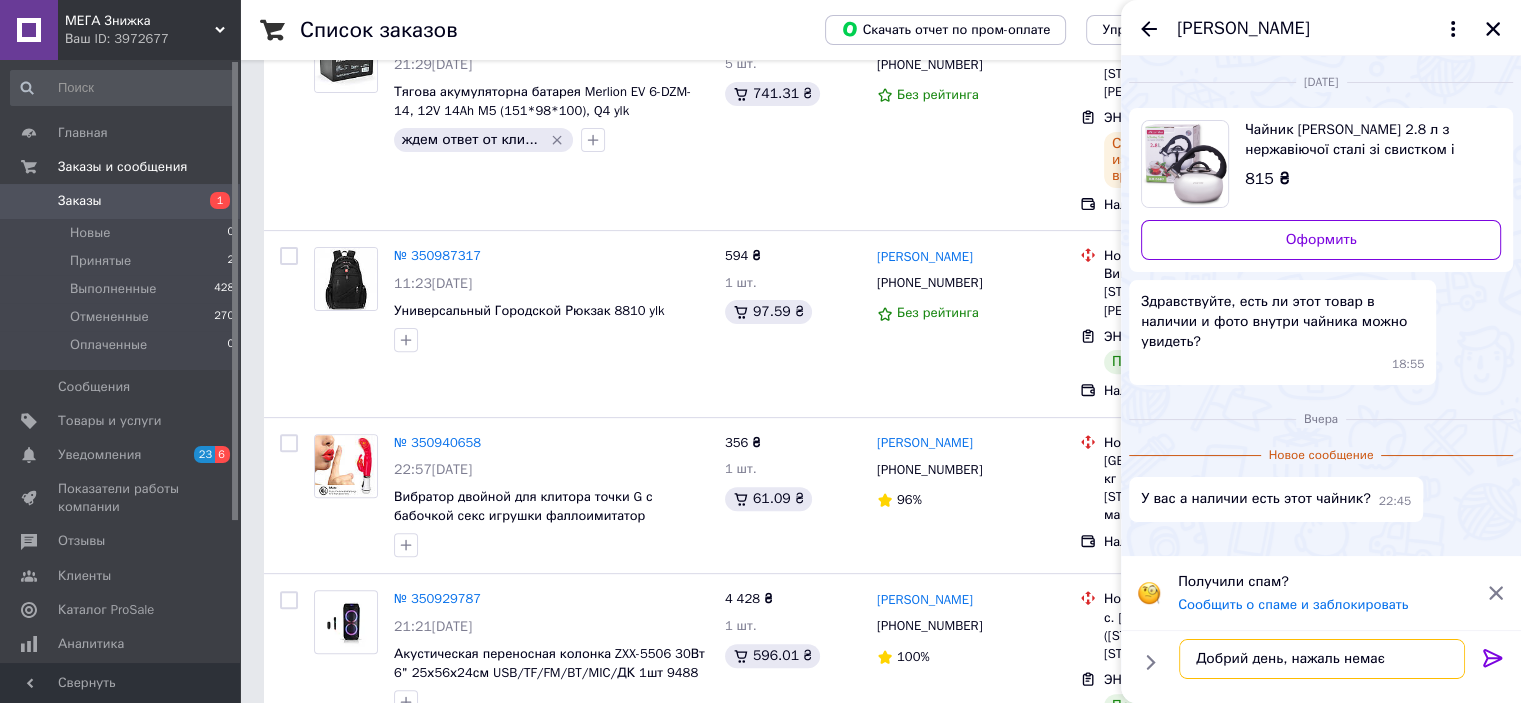 type 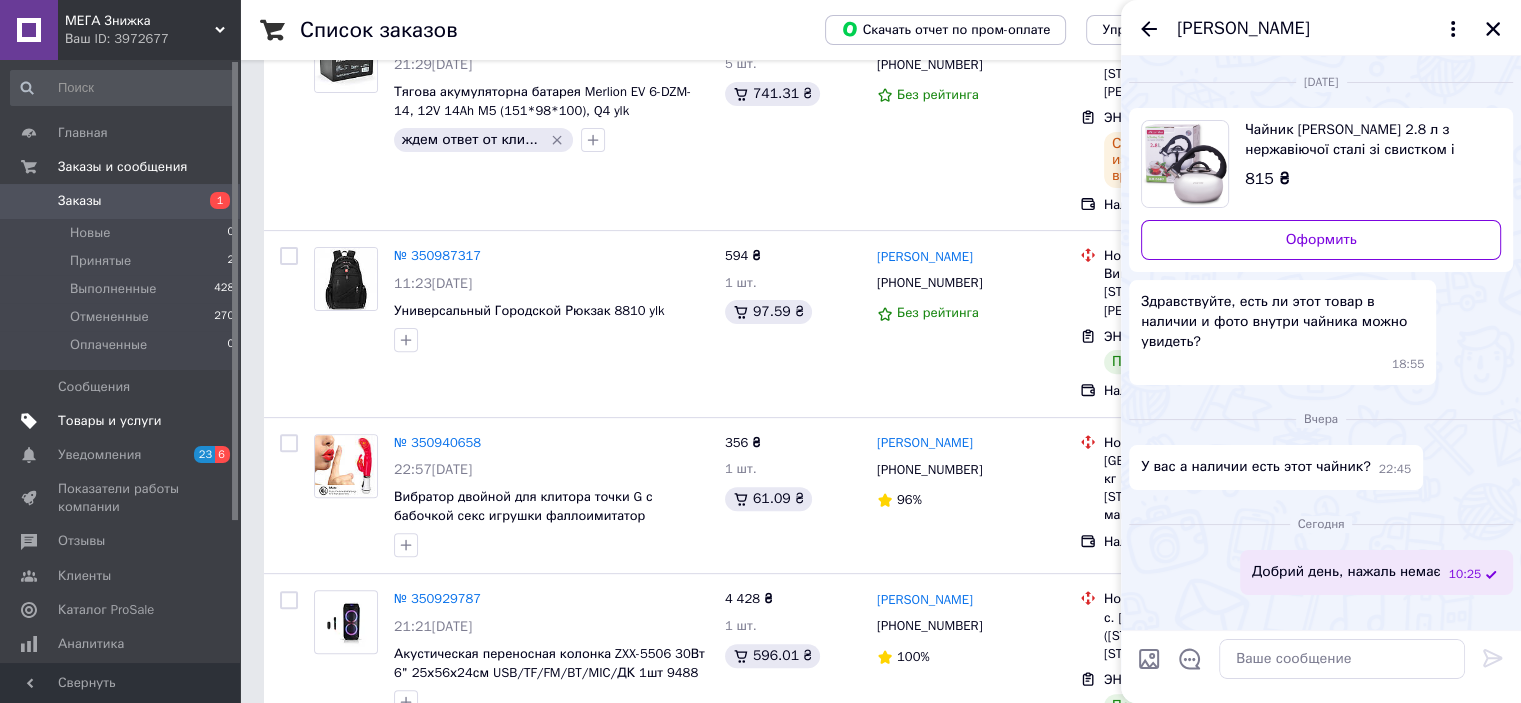 click on "Товары и услуги" at bounding box center [110, 421] 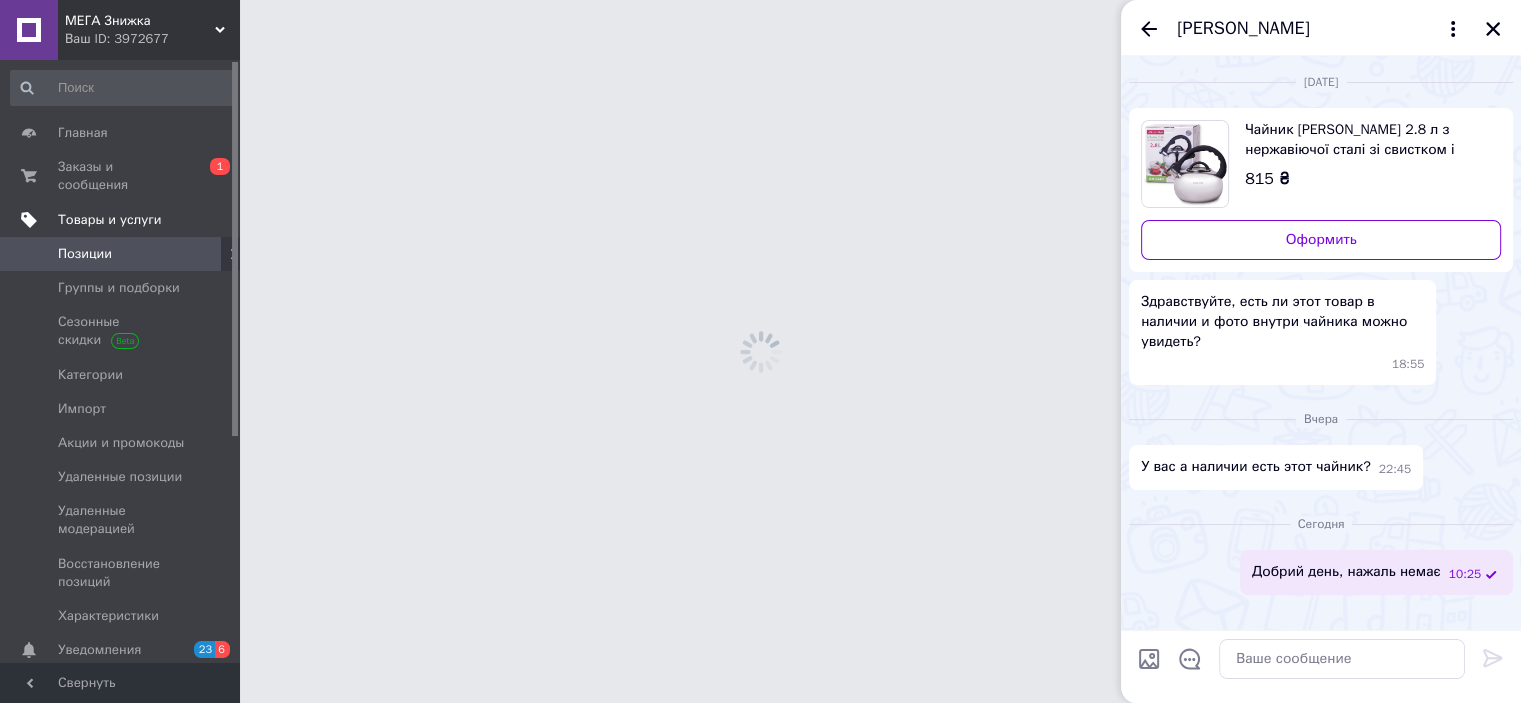 scroll, scrollTop: 0, scrollLeft: 0, axis: both 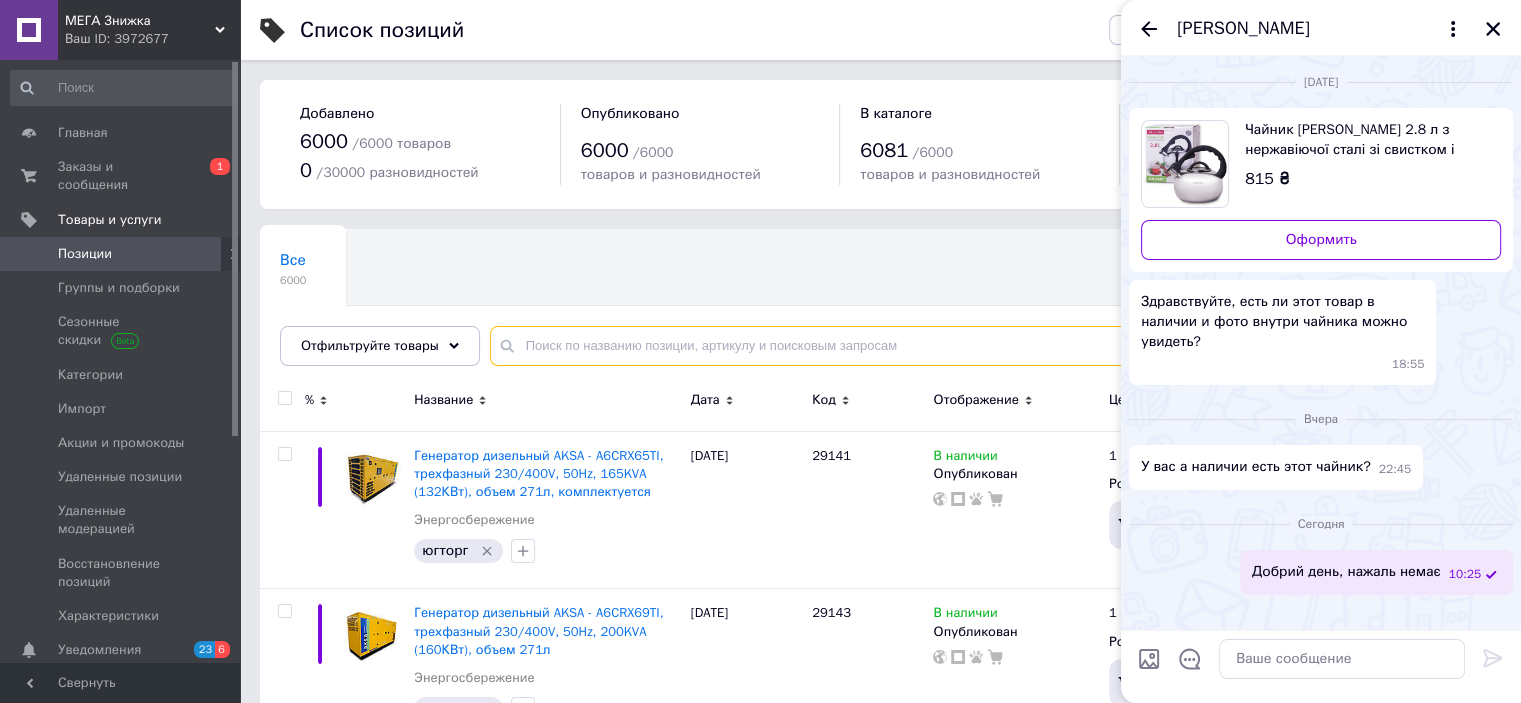 click at bounding box center [985, 346] 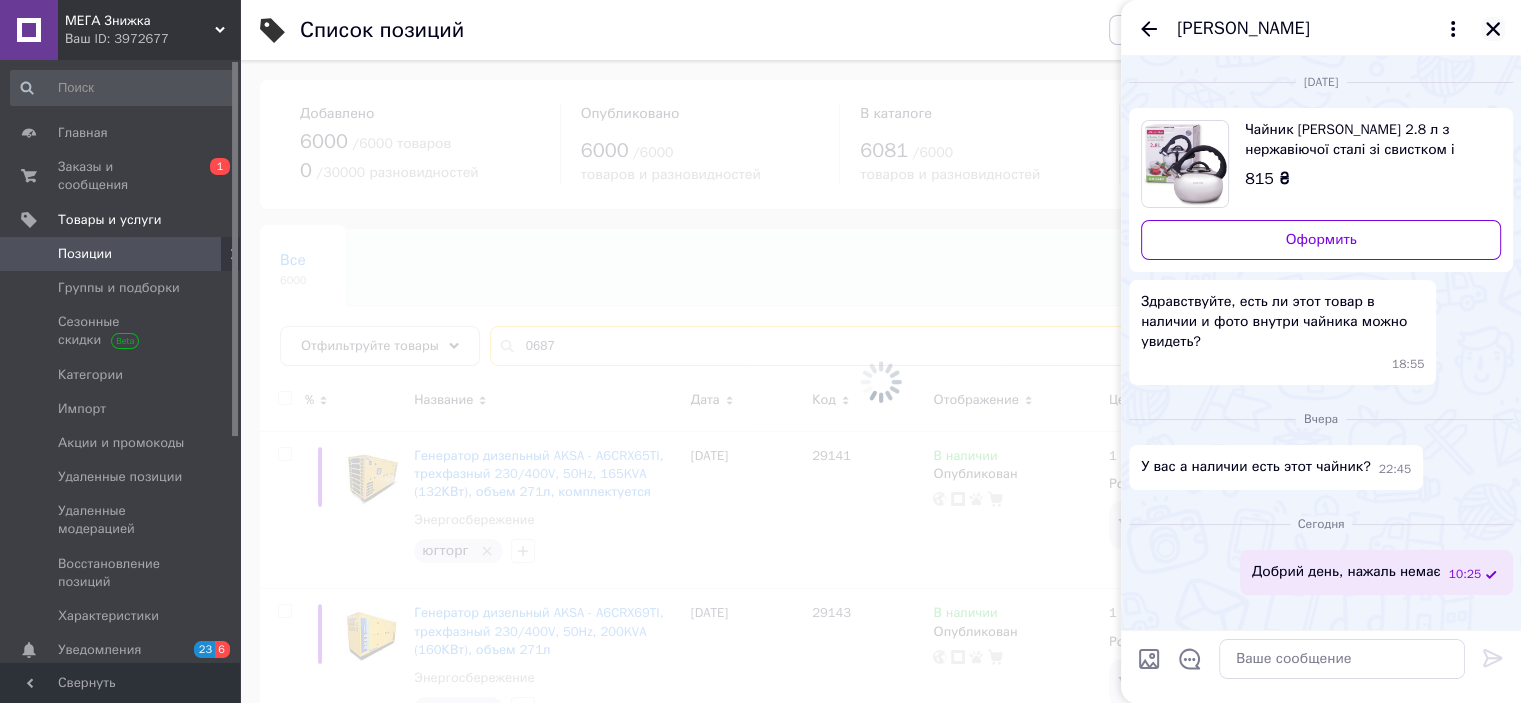type on "0687" 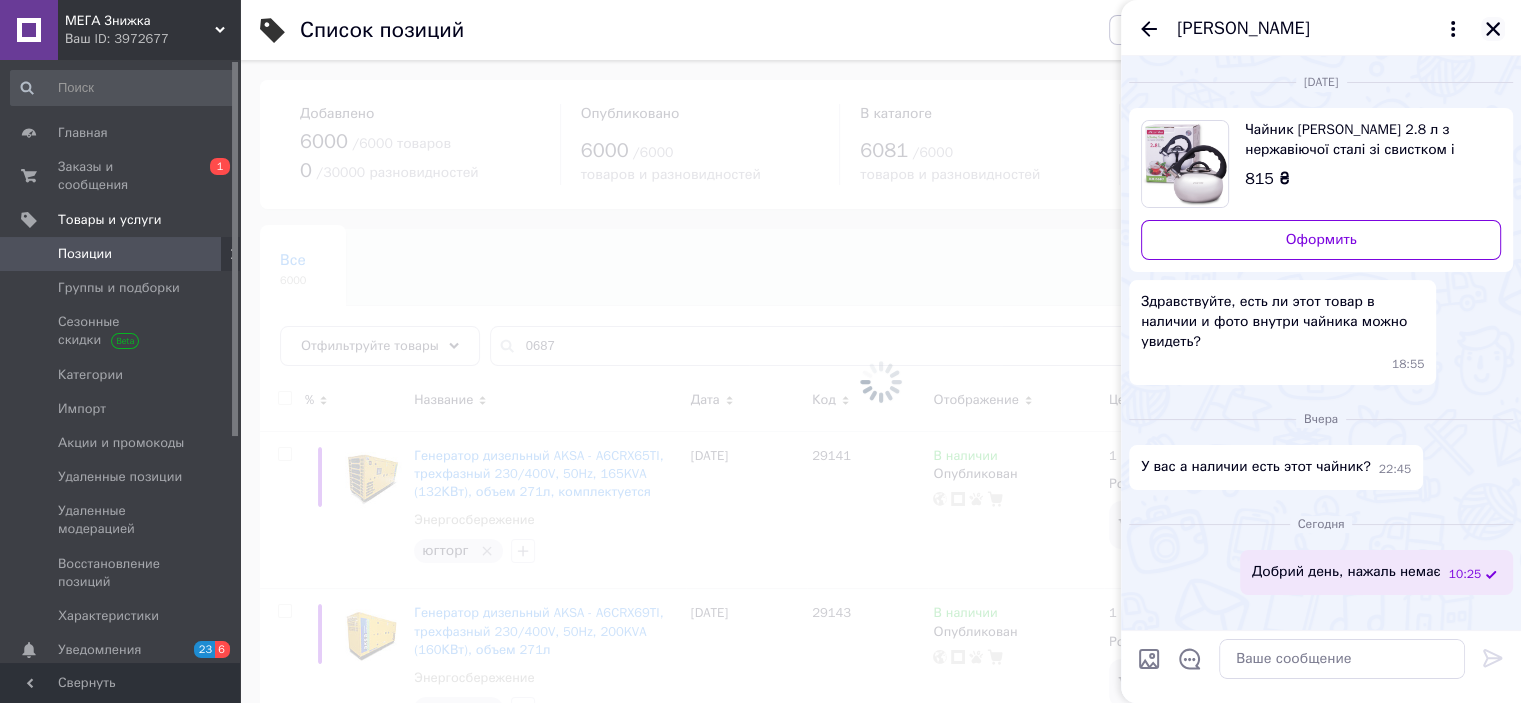 click 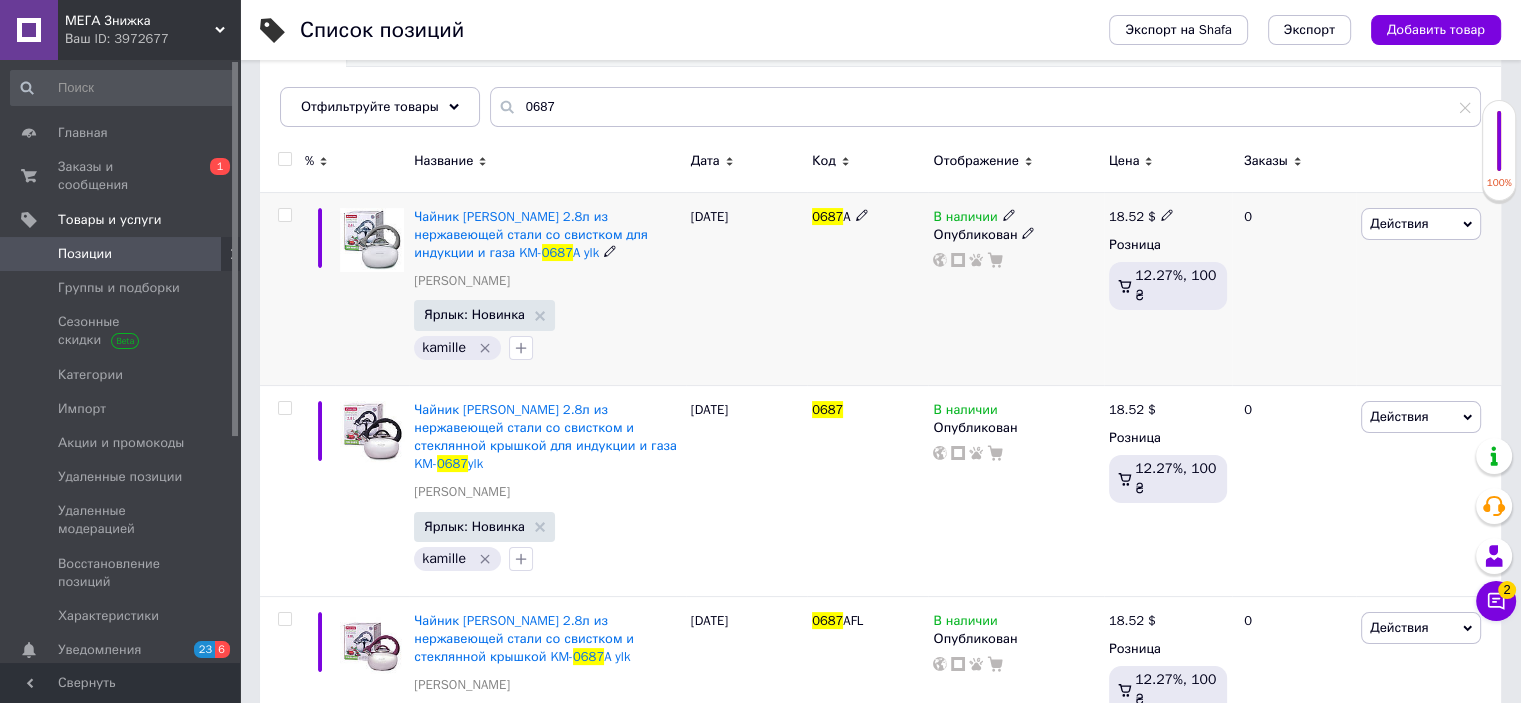 scroll, scrollTop: 240, scrollLeft: 0, axis: vertical 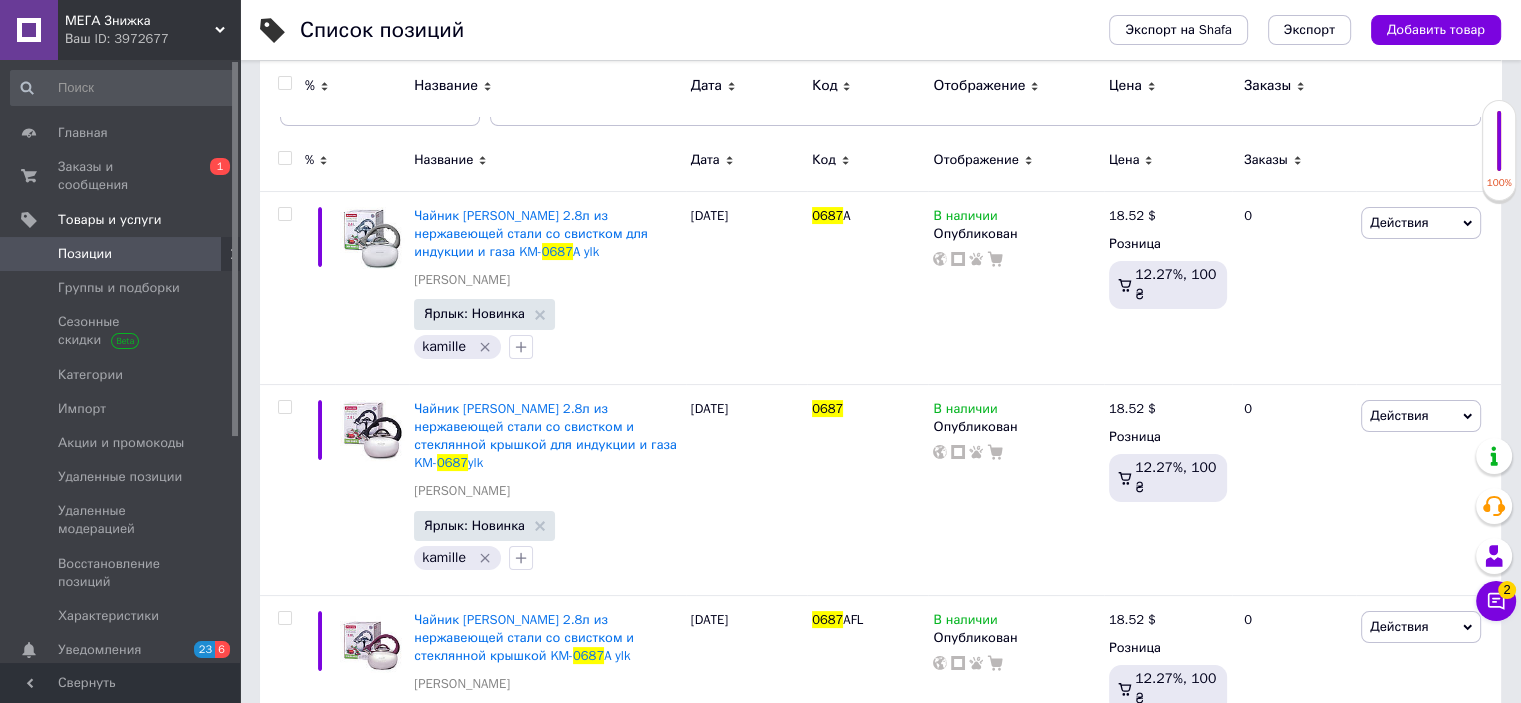 click at bounding box center [284, 158] 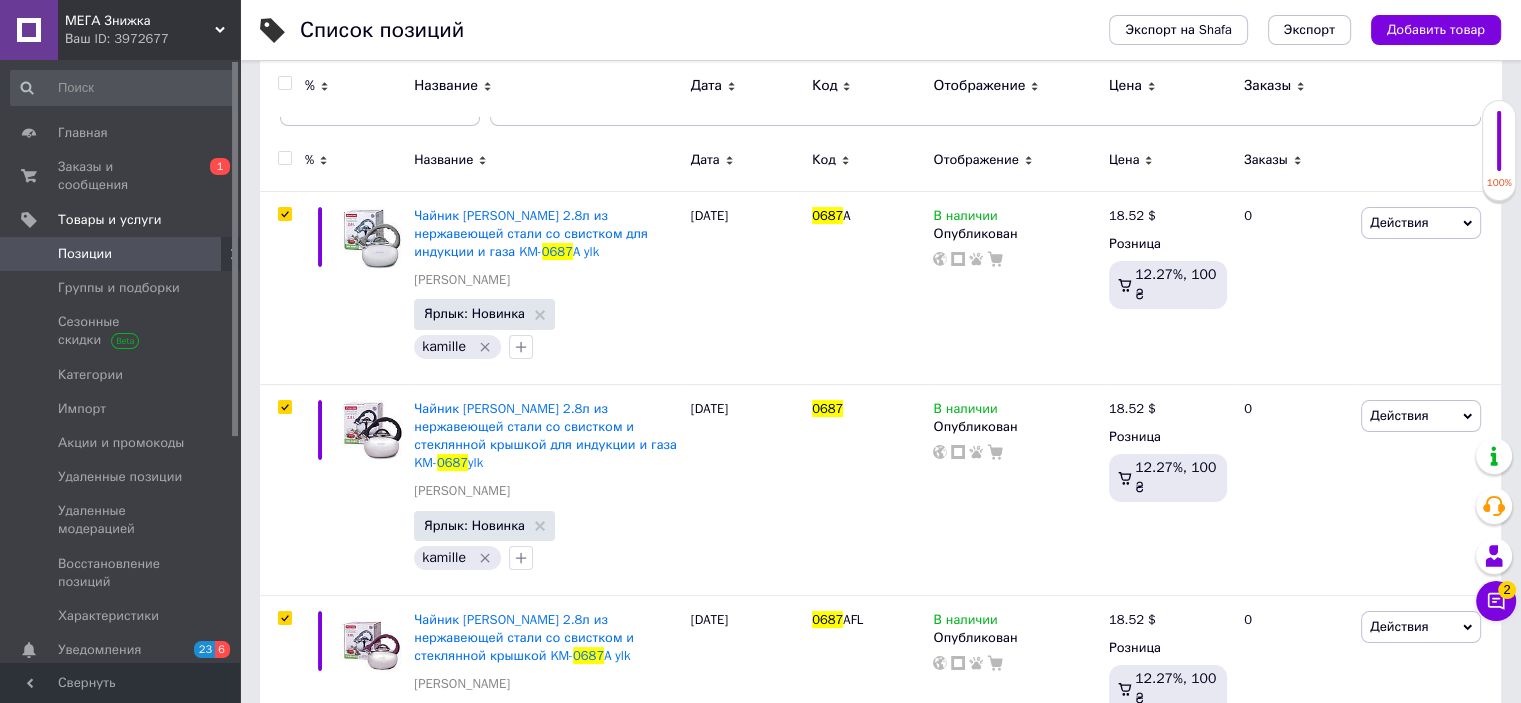 checkbox on "true" 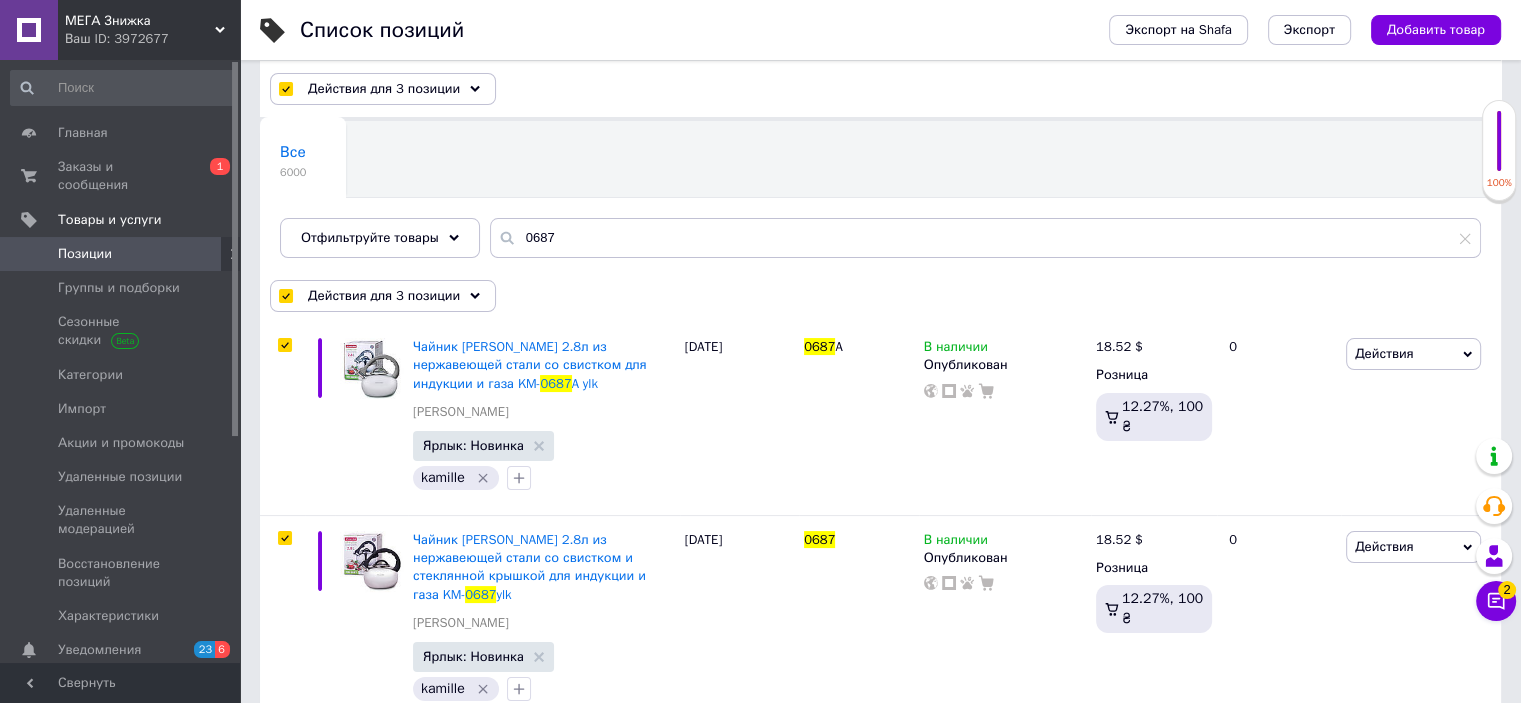 scroll, scrollTop: 84, scrollLeft: 0, axis: vertical 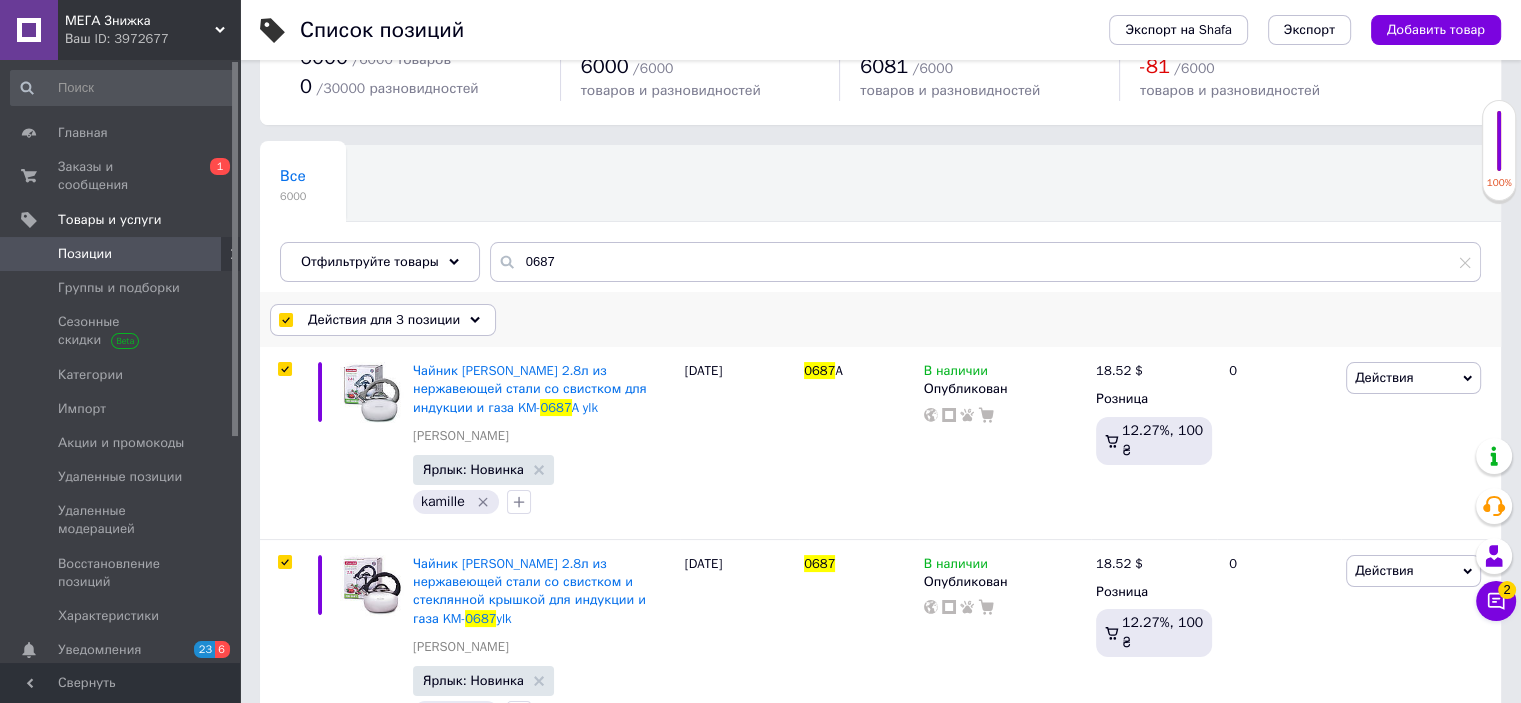 click on "Действия для 3 позиции" at bounding box center [384, 320] 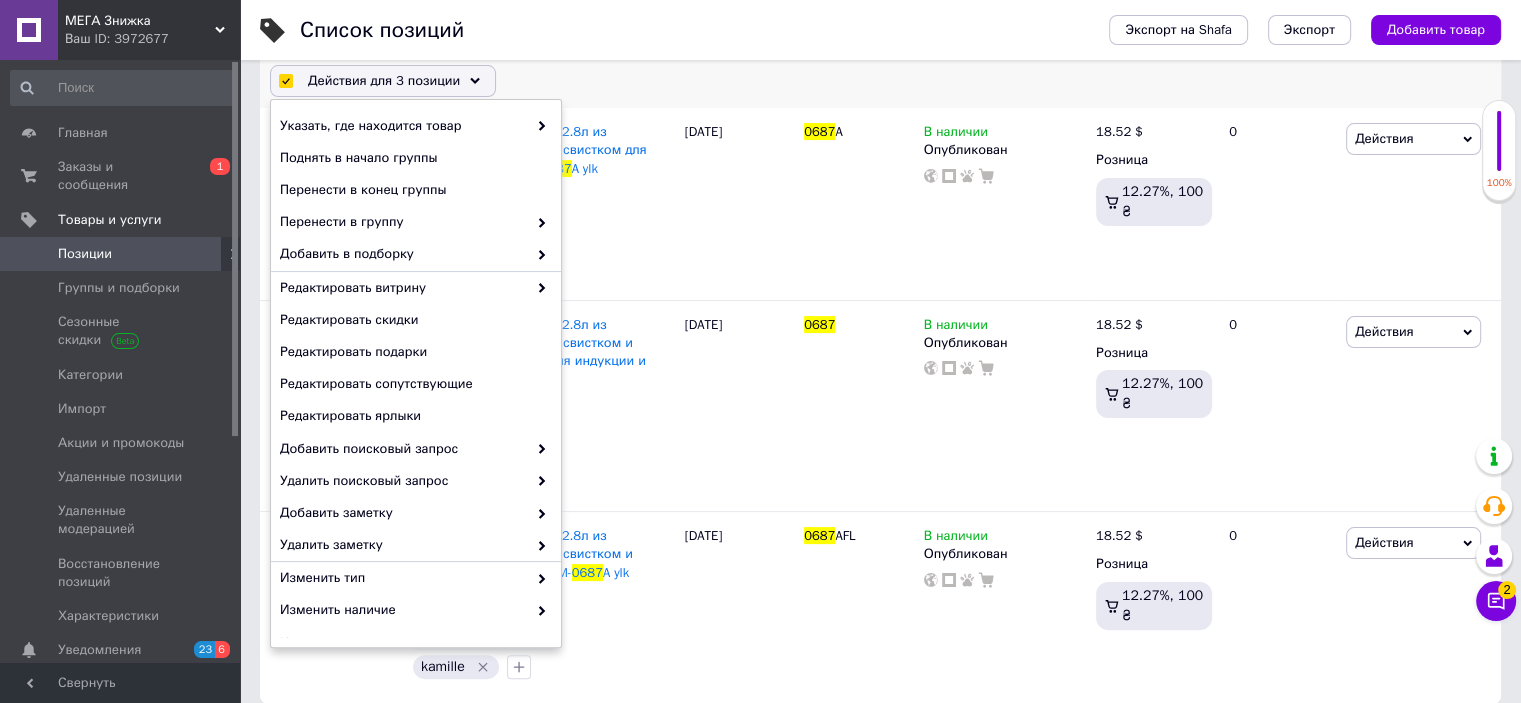 scroll, scrollTop: 324, scrollLeft: 0, axis: vertical 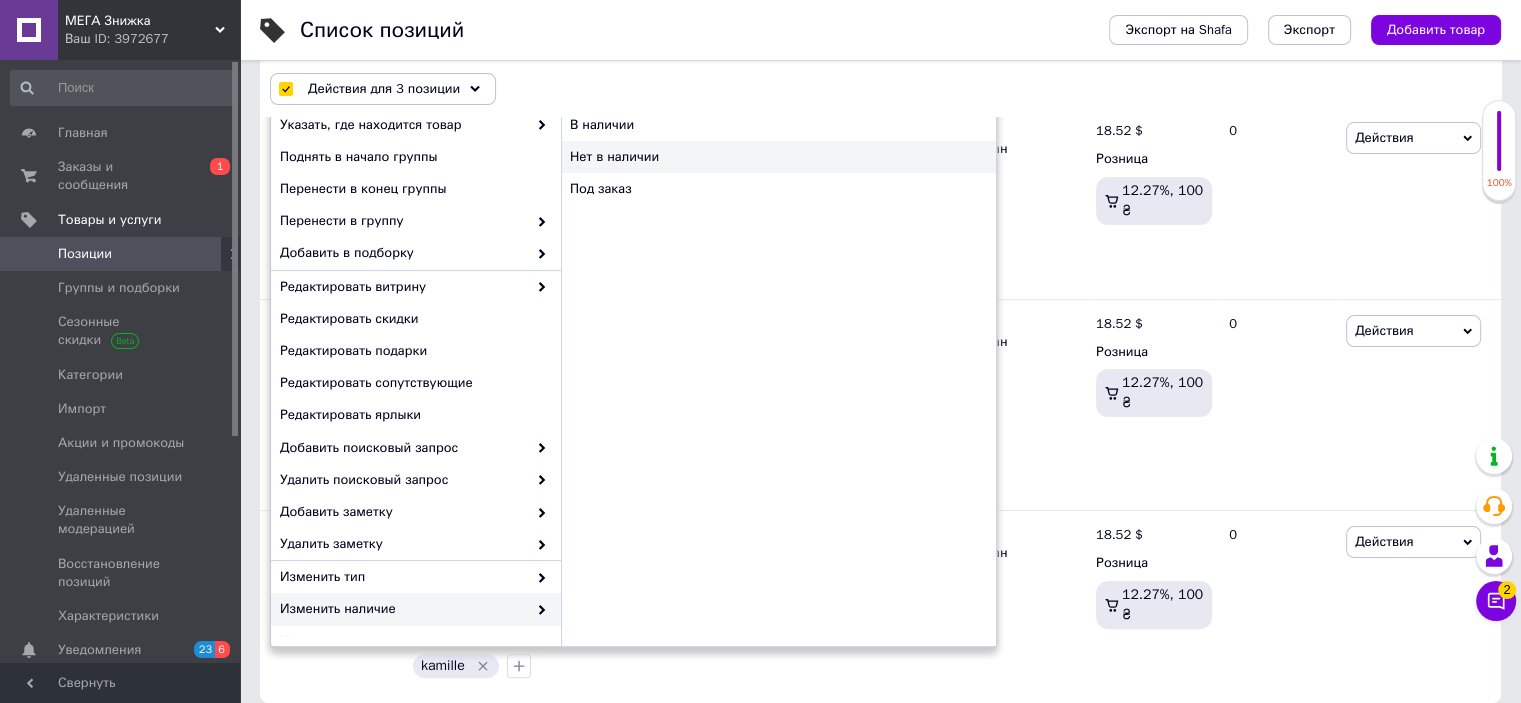 click on "Нет в наличии" at bounding box center [778, 157] 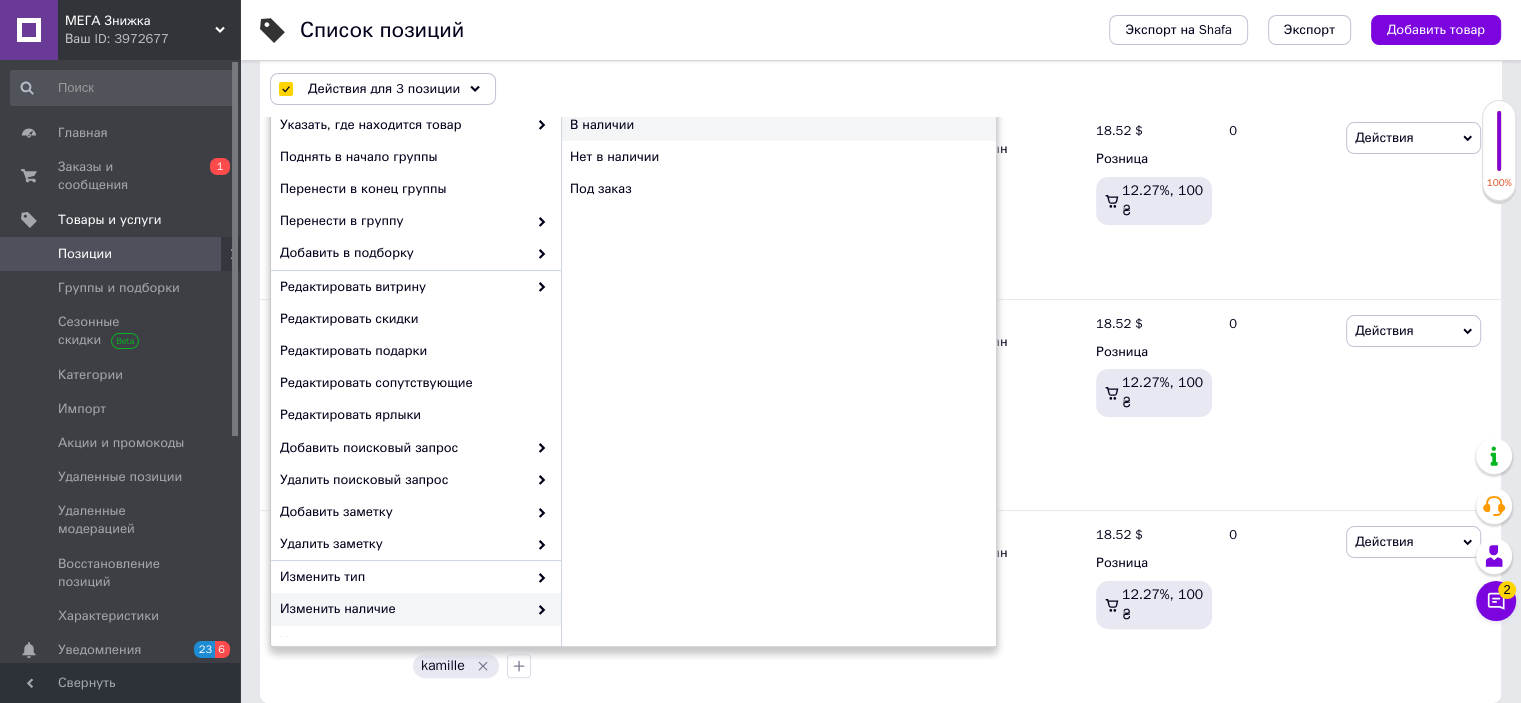 checkbox on "false" 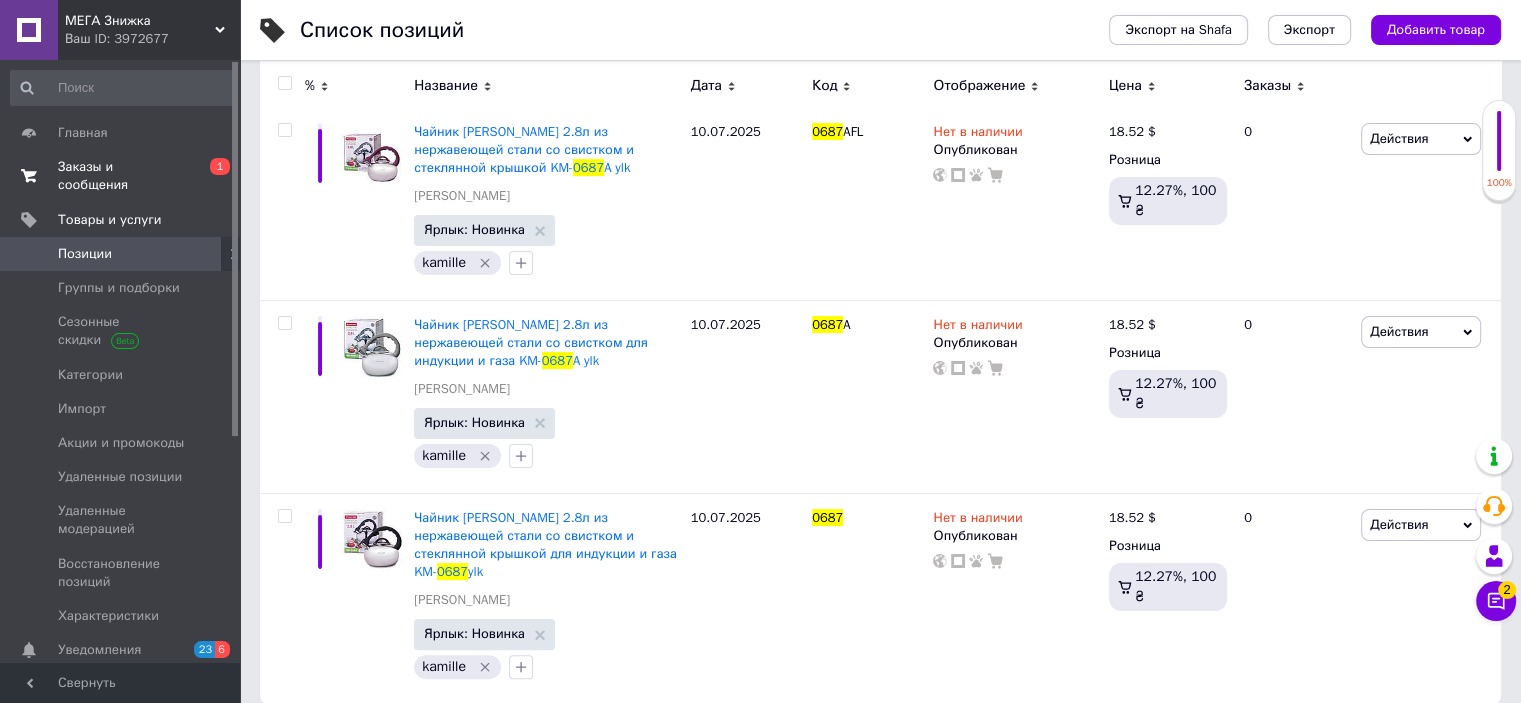 click on "Заказы и сообщения 0 1" at bounding box center (123, 176) 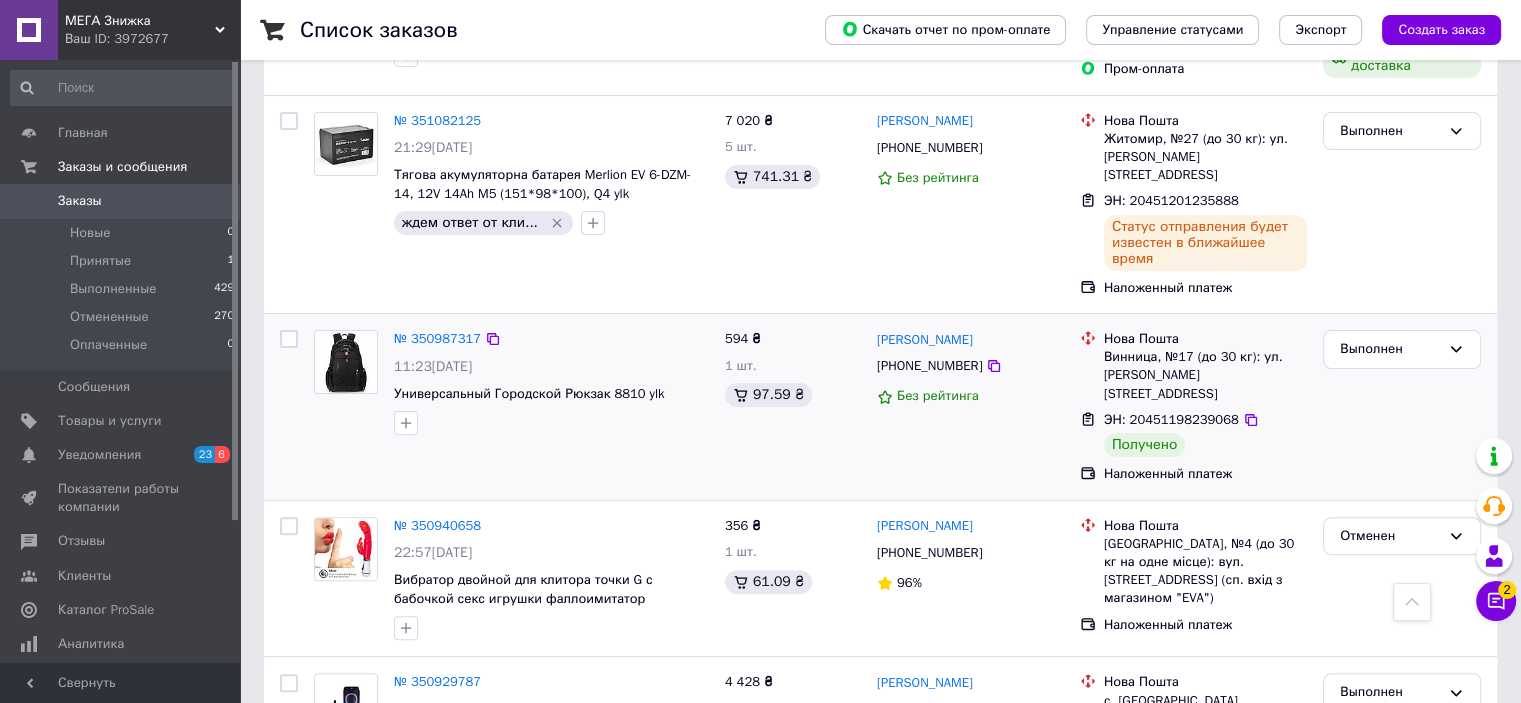 scroll, scrollTop: 480, scrollLeft: 0, axis: vertical 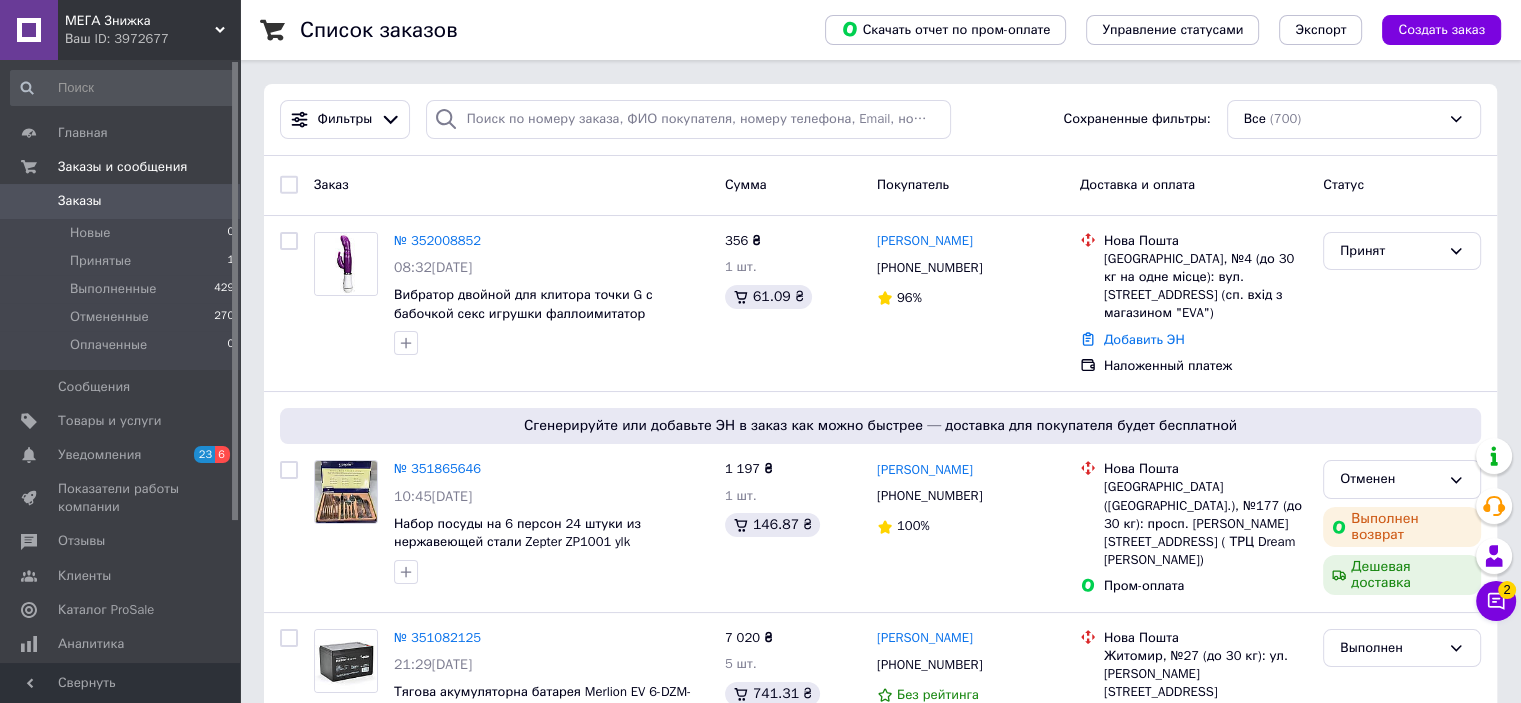 click on "Заказы 0" at bounding box center [123, 201] 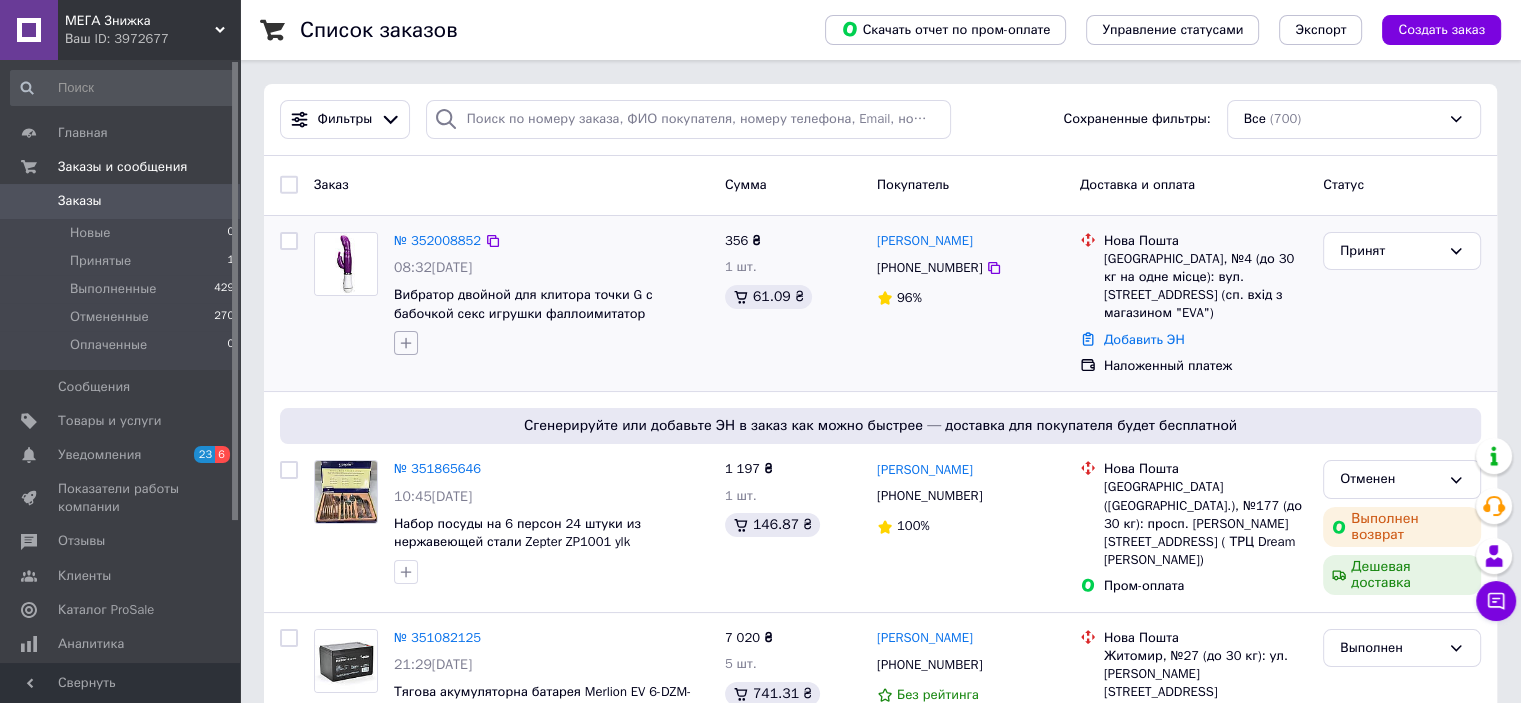 click 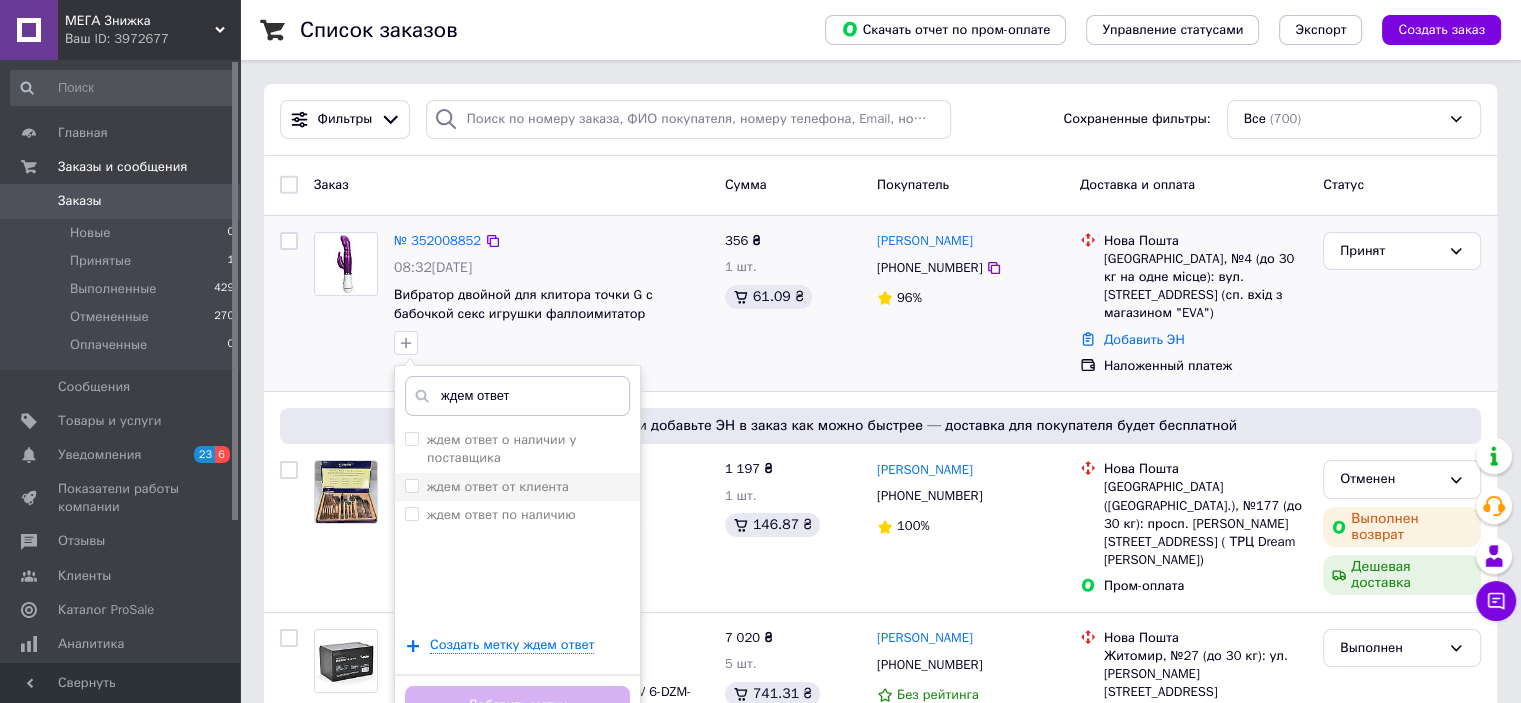 type on "ждем ответ" 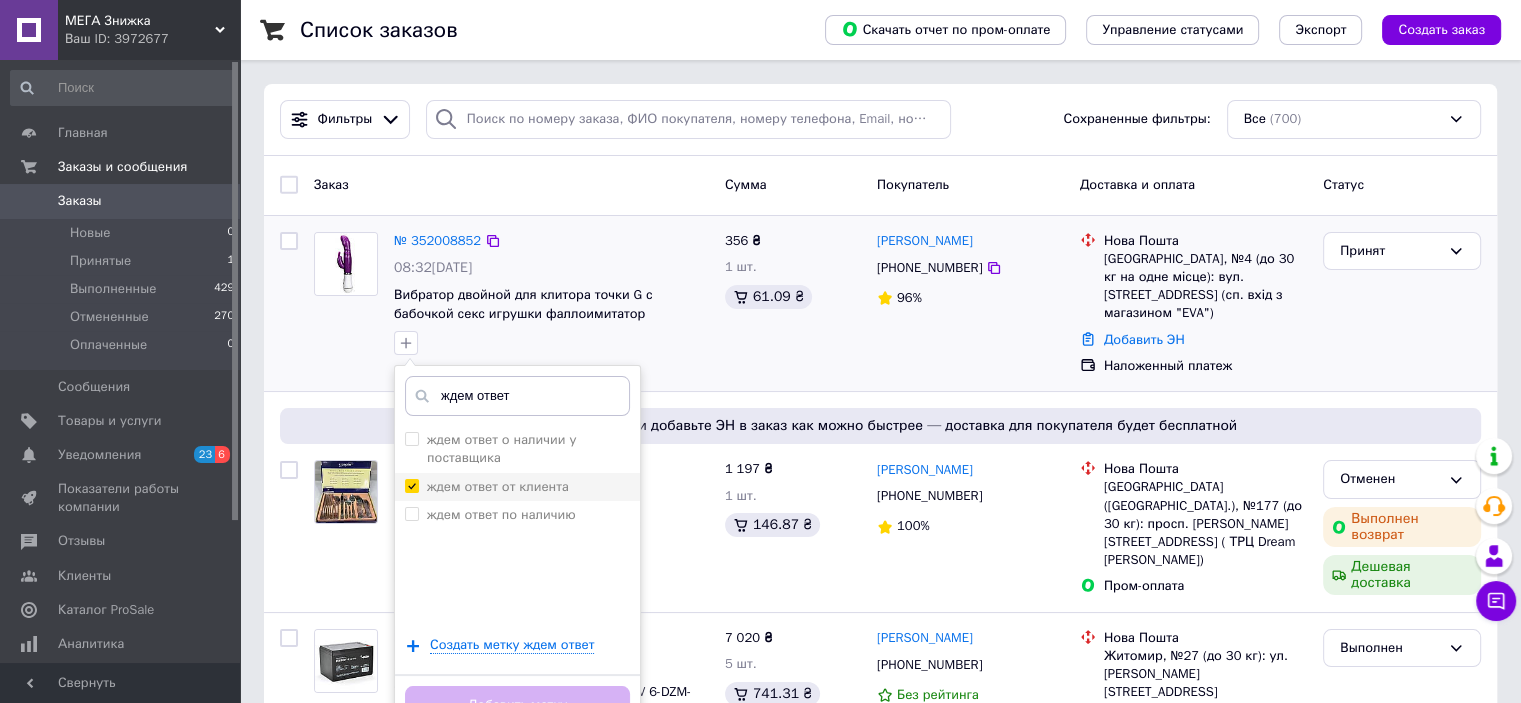 checkbox on "true" 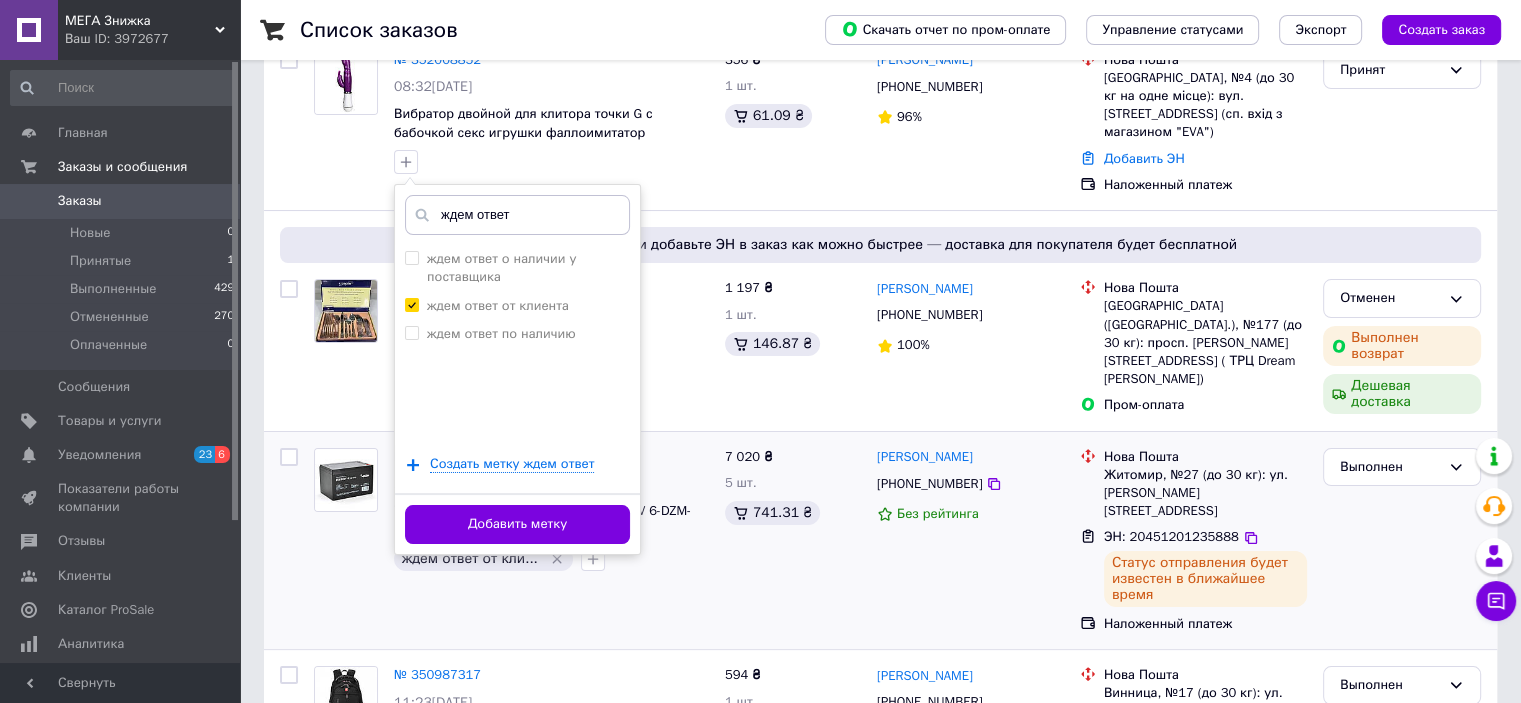 scroll, scrollTop: 240, scrollLeft: 0, axis: vertical 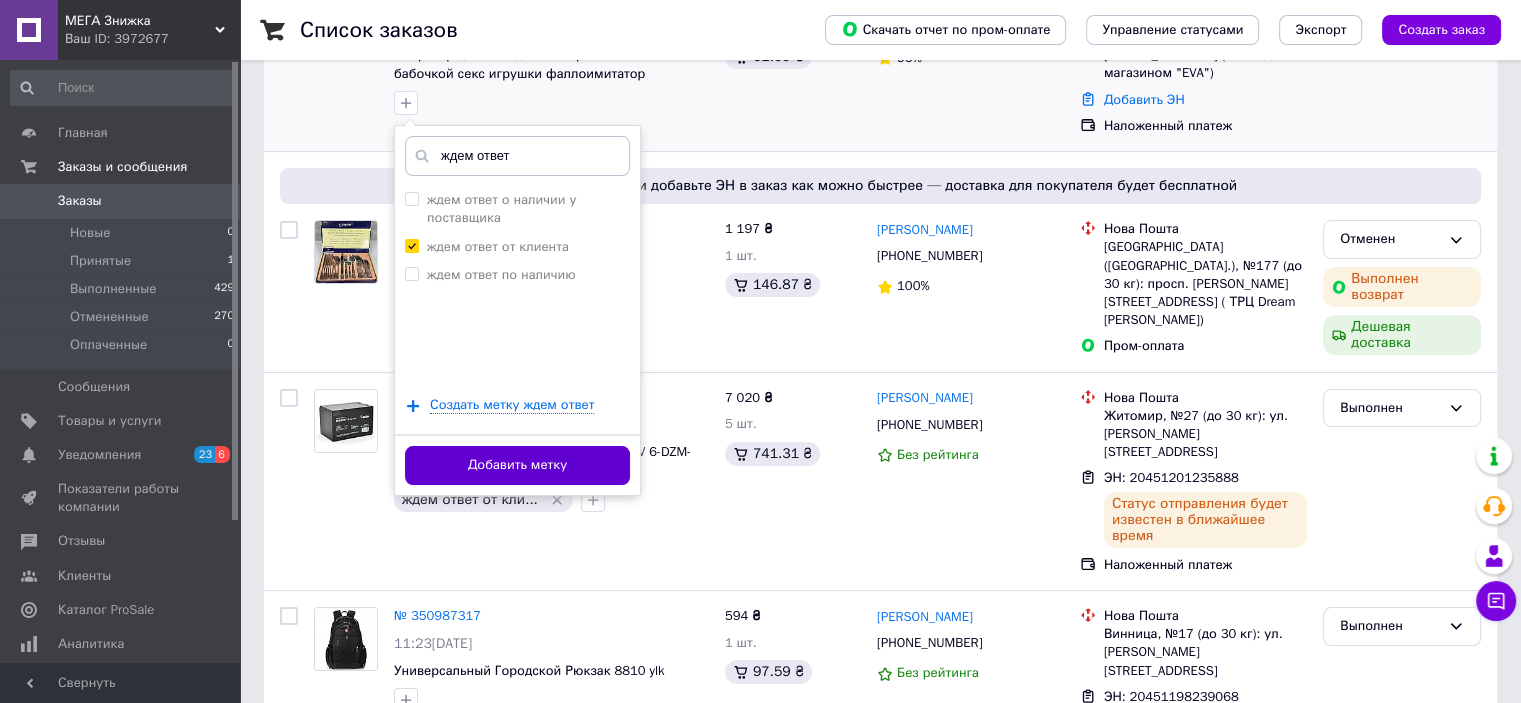 click on "Добавить метку" at bounding box center (517, 465) 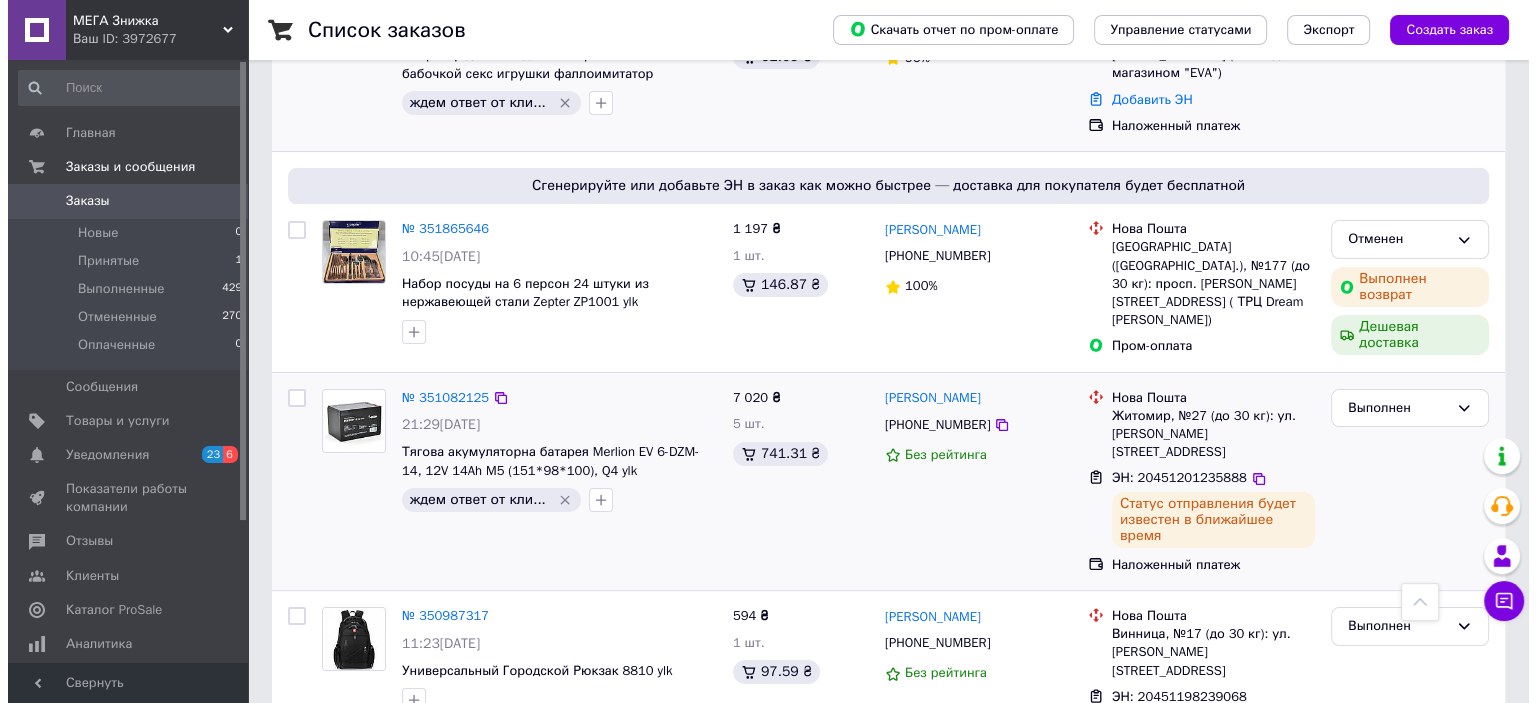scroll, scrollTop: 0, scrollLeft: 0, axis: both 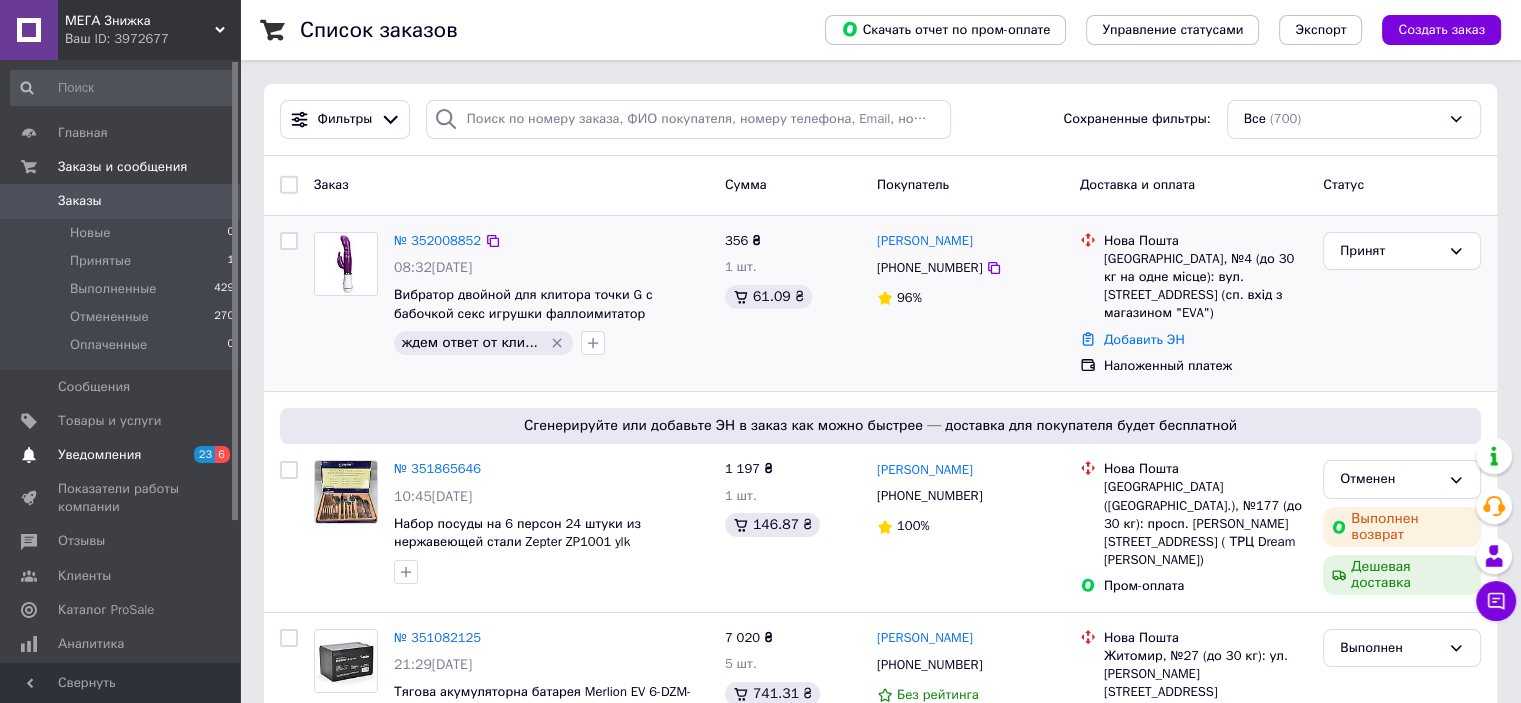 click on "Уведомления" at bounding box center [121, 455] 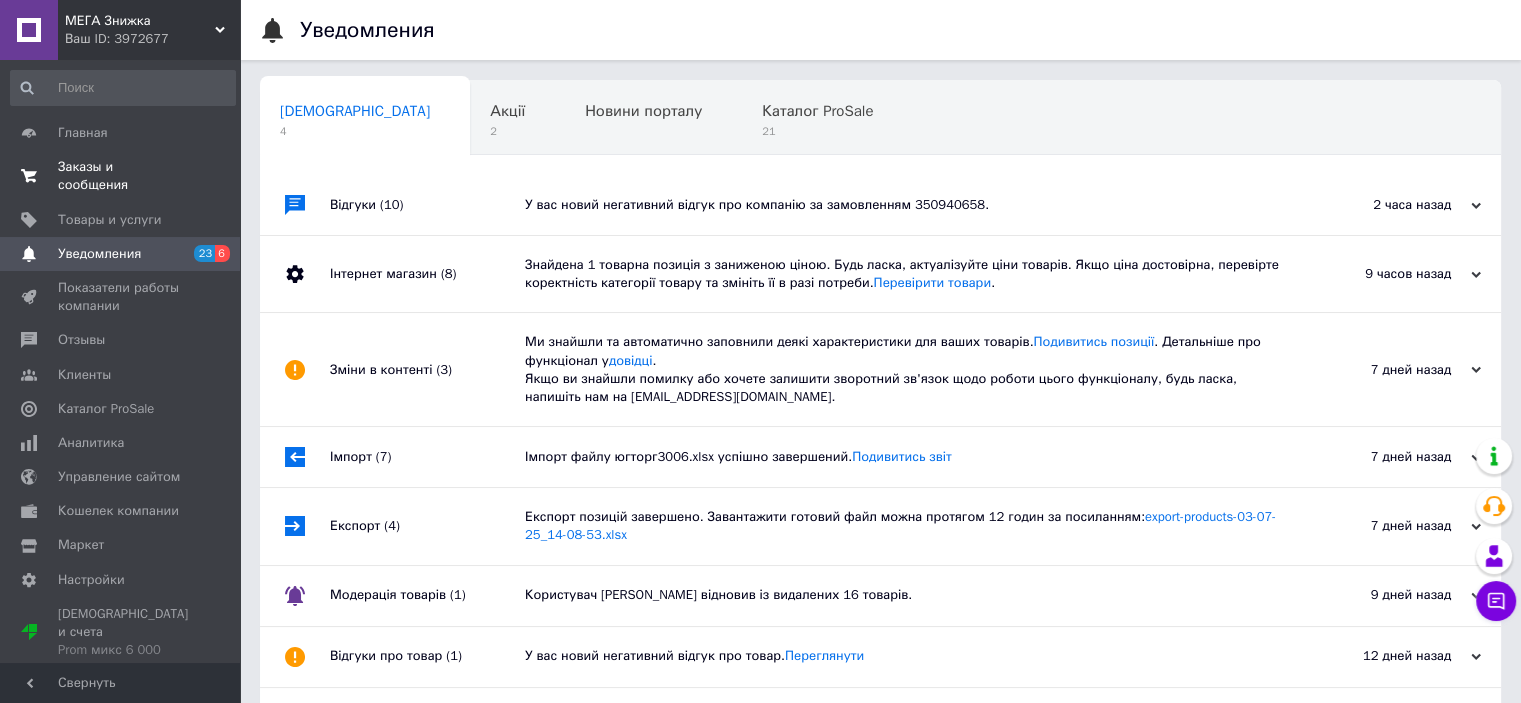 click on "Заказы и сообщения" at bounding box center [121, 176] 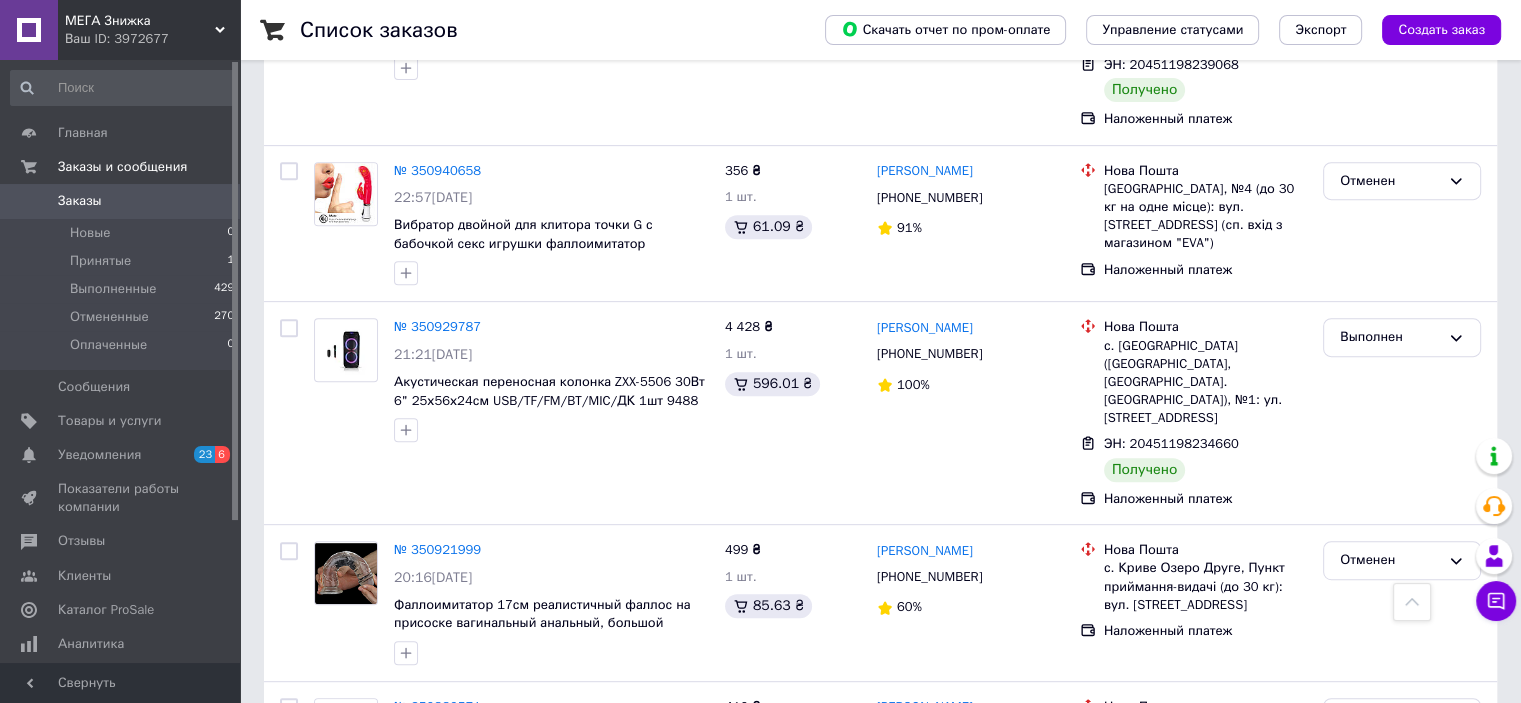 scroll, scrollTop: 720, scrollLeft: 0, axis: vertical 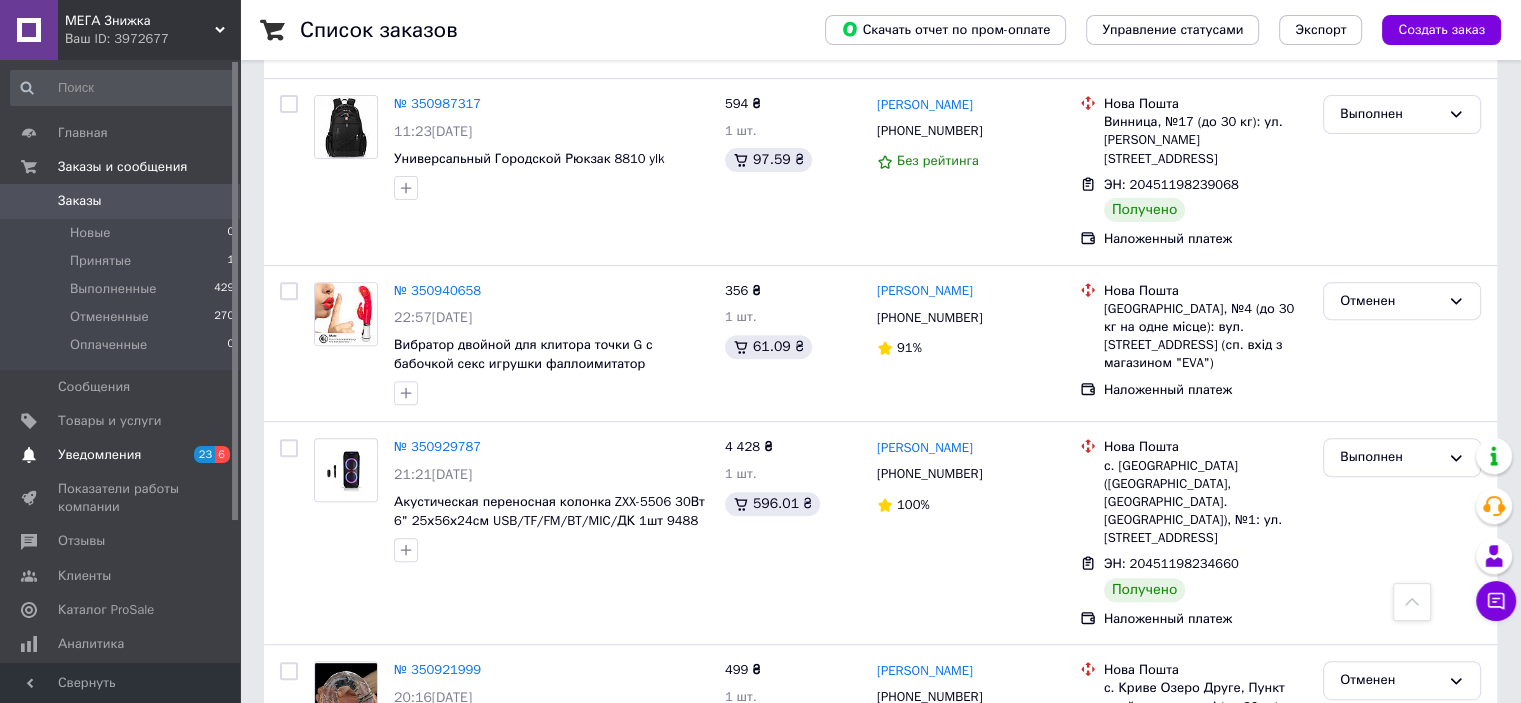click on "Уведомления" at bounding box center (121, 455) 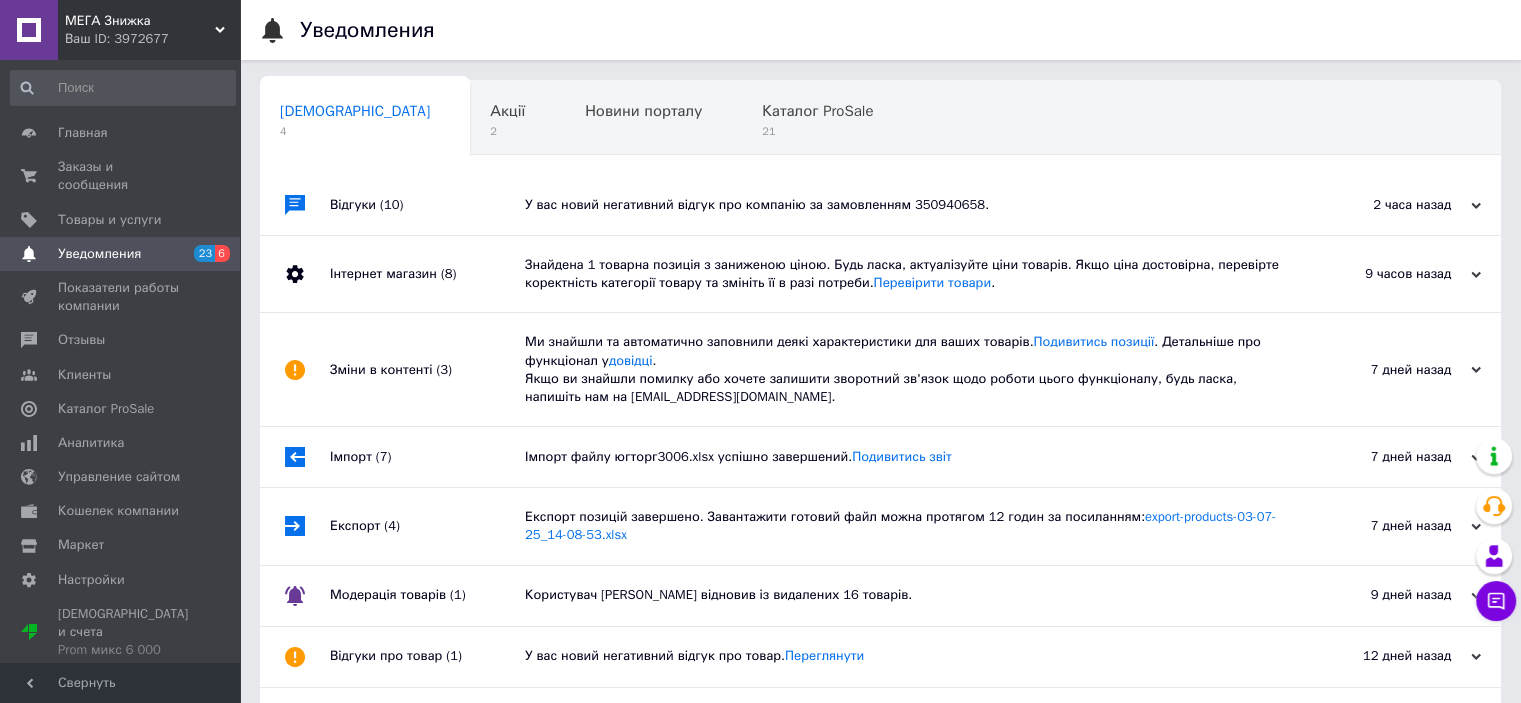 click on "Уведомления" at bounding box center [99, 254] 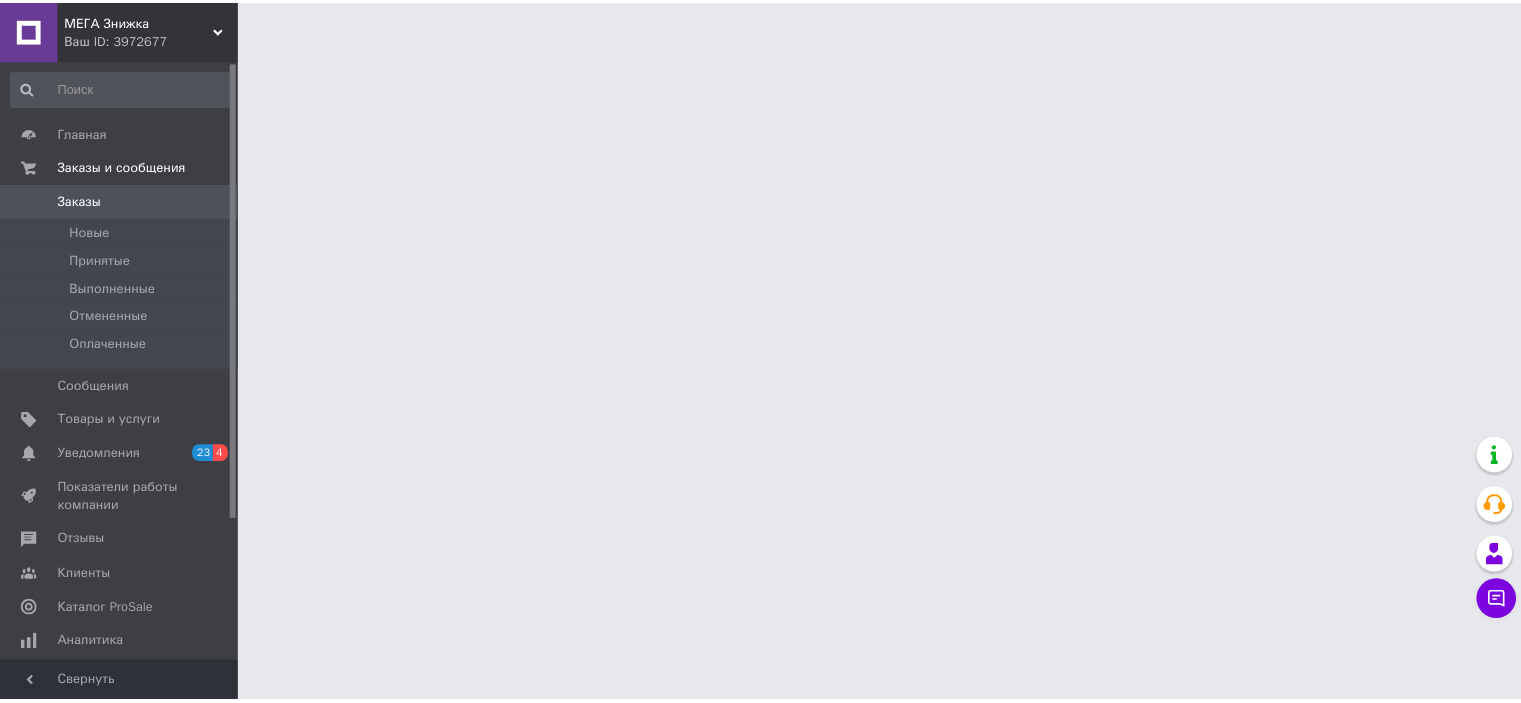 scroll, scrollTop: 0, scrollLeft: 0, axis: both 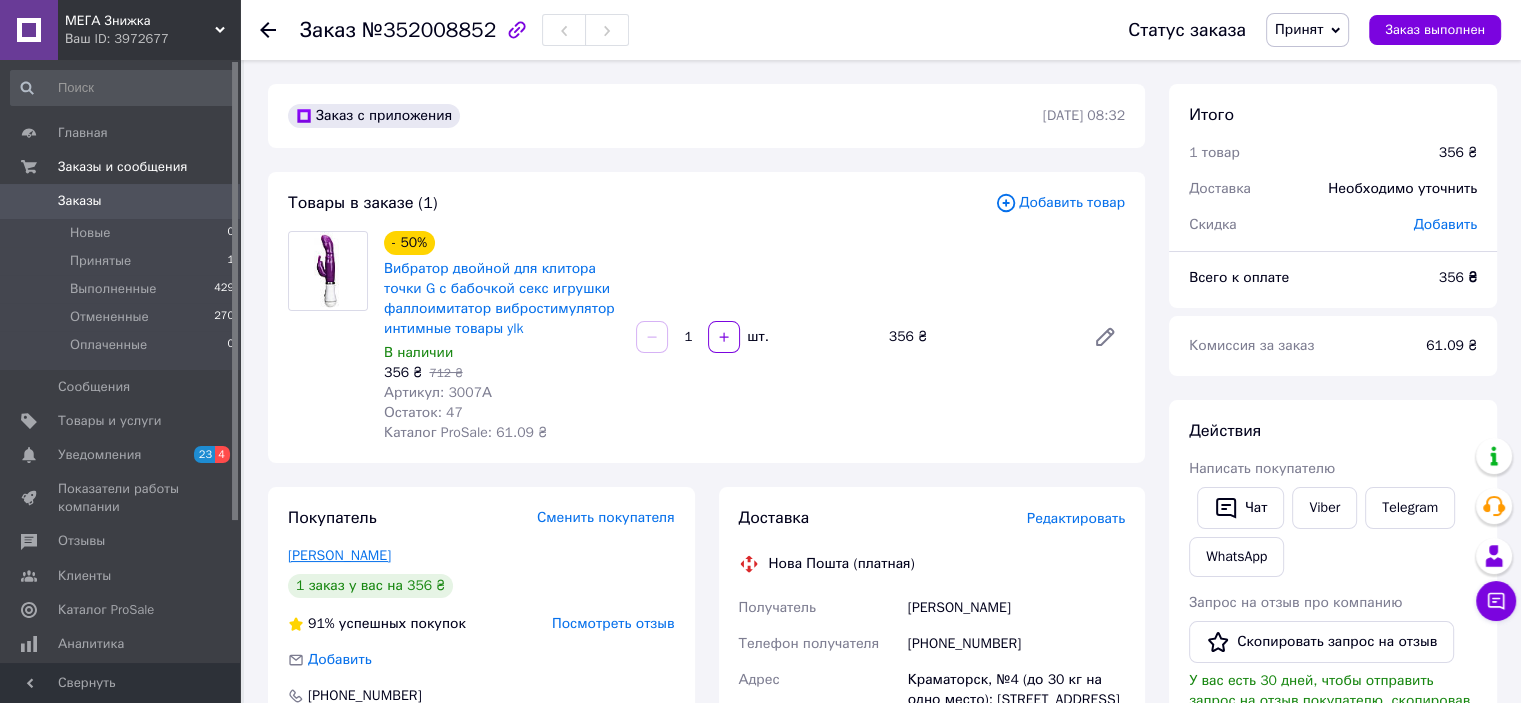 click on "Коваленко Светлана" at bounding box center (339, 555) 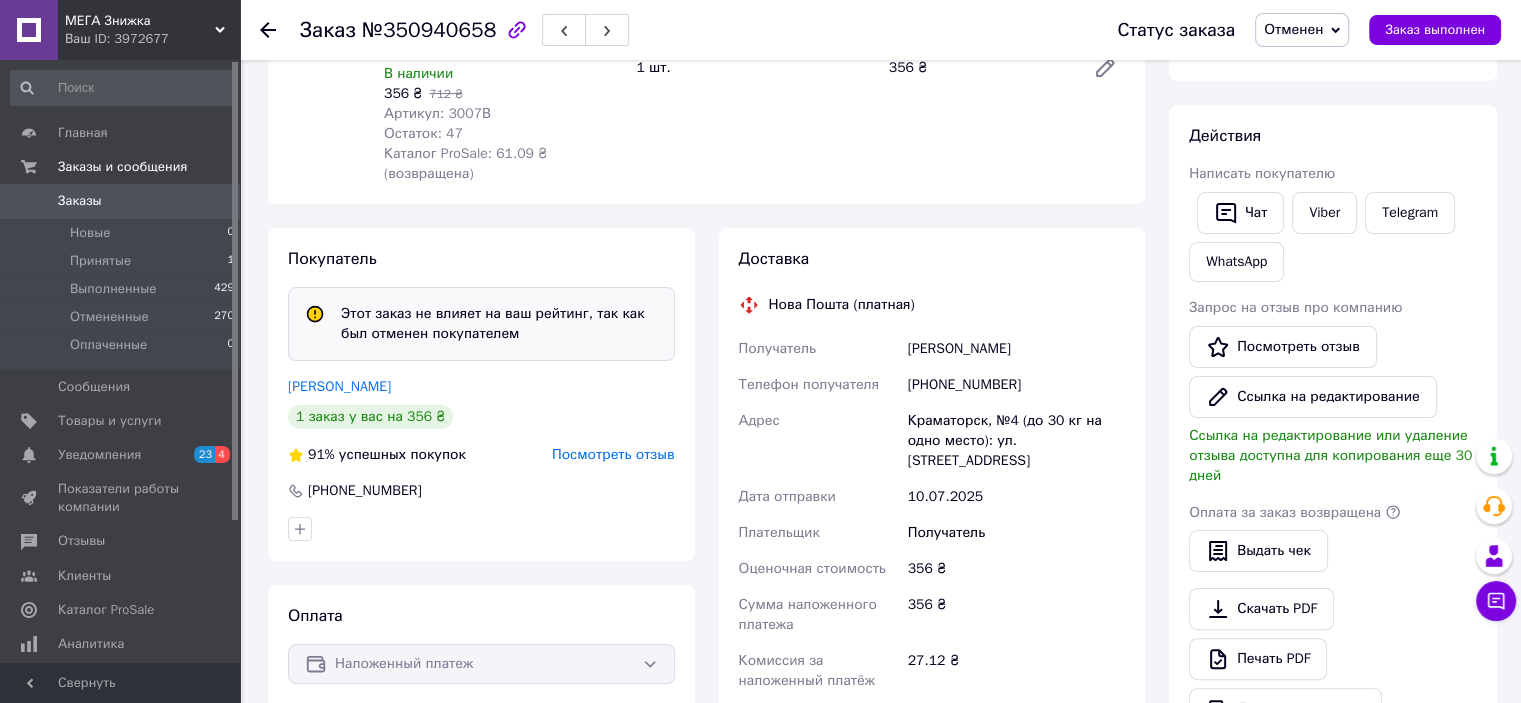 scroll, scrollTop: 360, scrollLeft: 0, axis: vertical 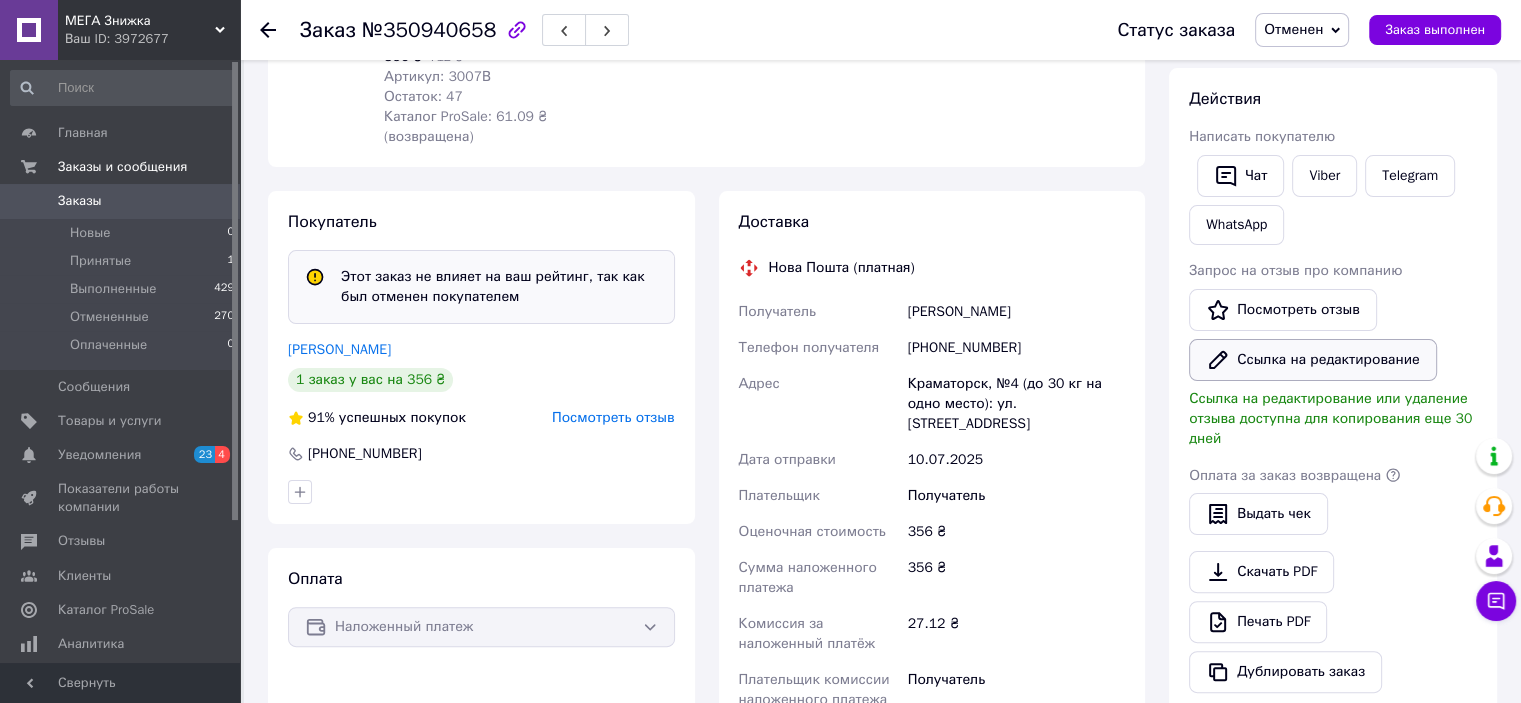 click on "Ссылка на редактирование" at bounding box center (1313, 360) 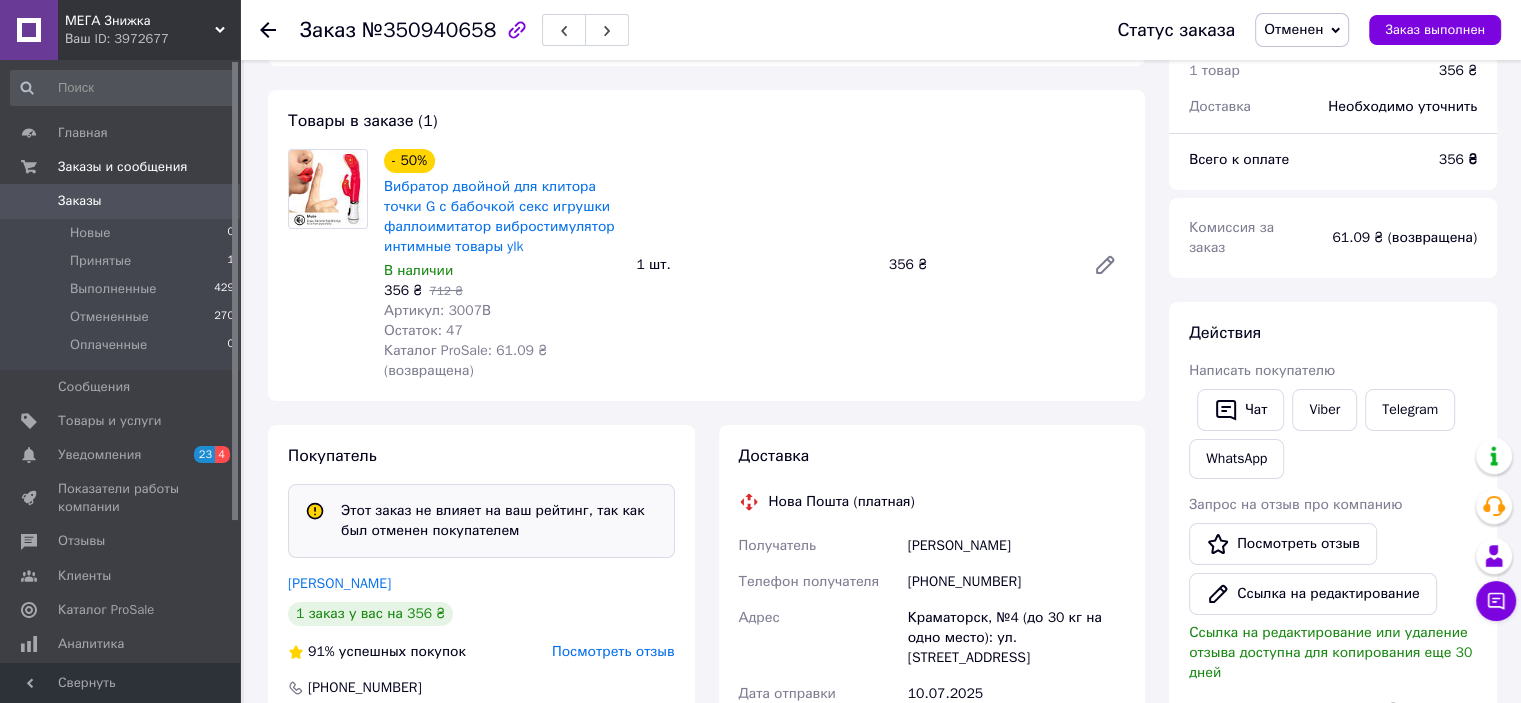 scroll, scrollTop: 360, scrollLeft: 0, axis: vertical 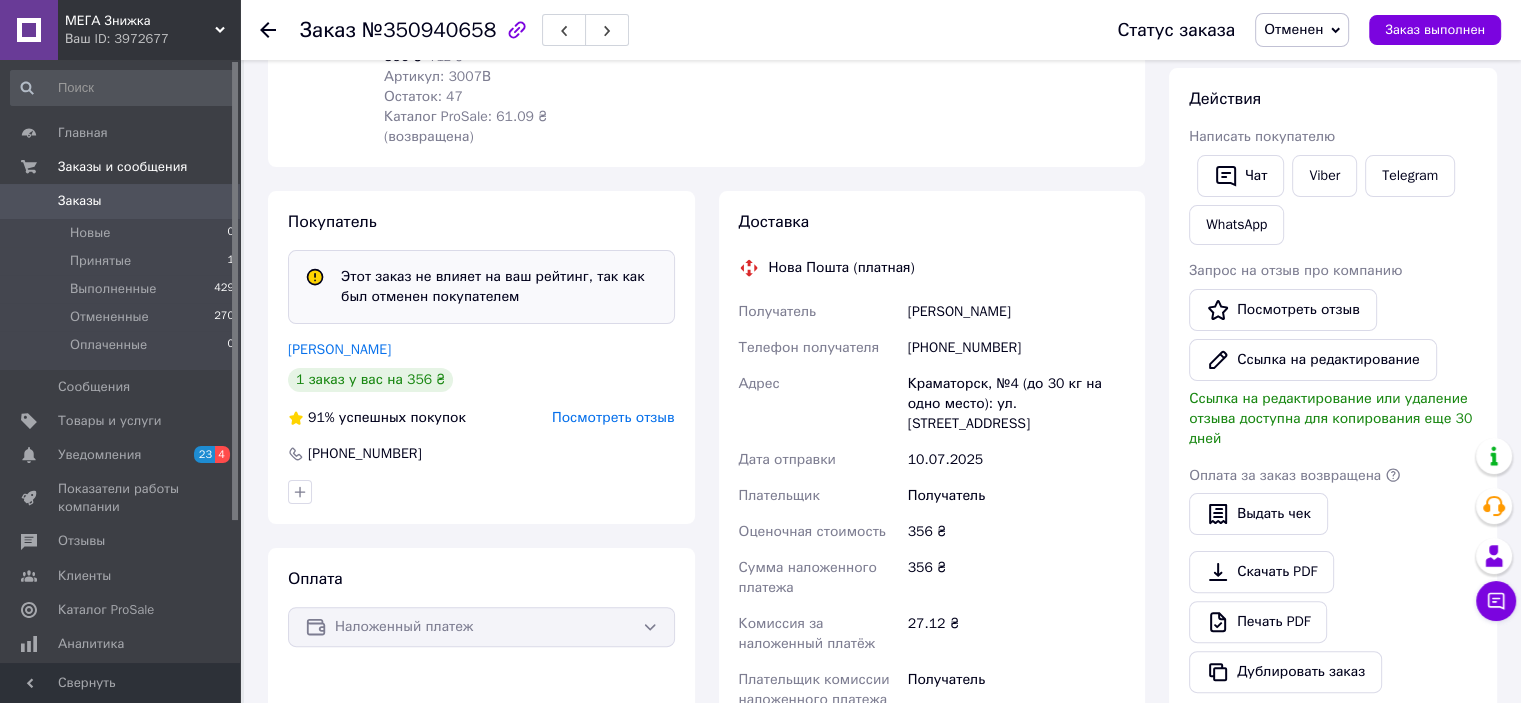 click on "[PHONE_NUMBER]" at bounding box center [1016, 348] 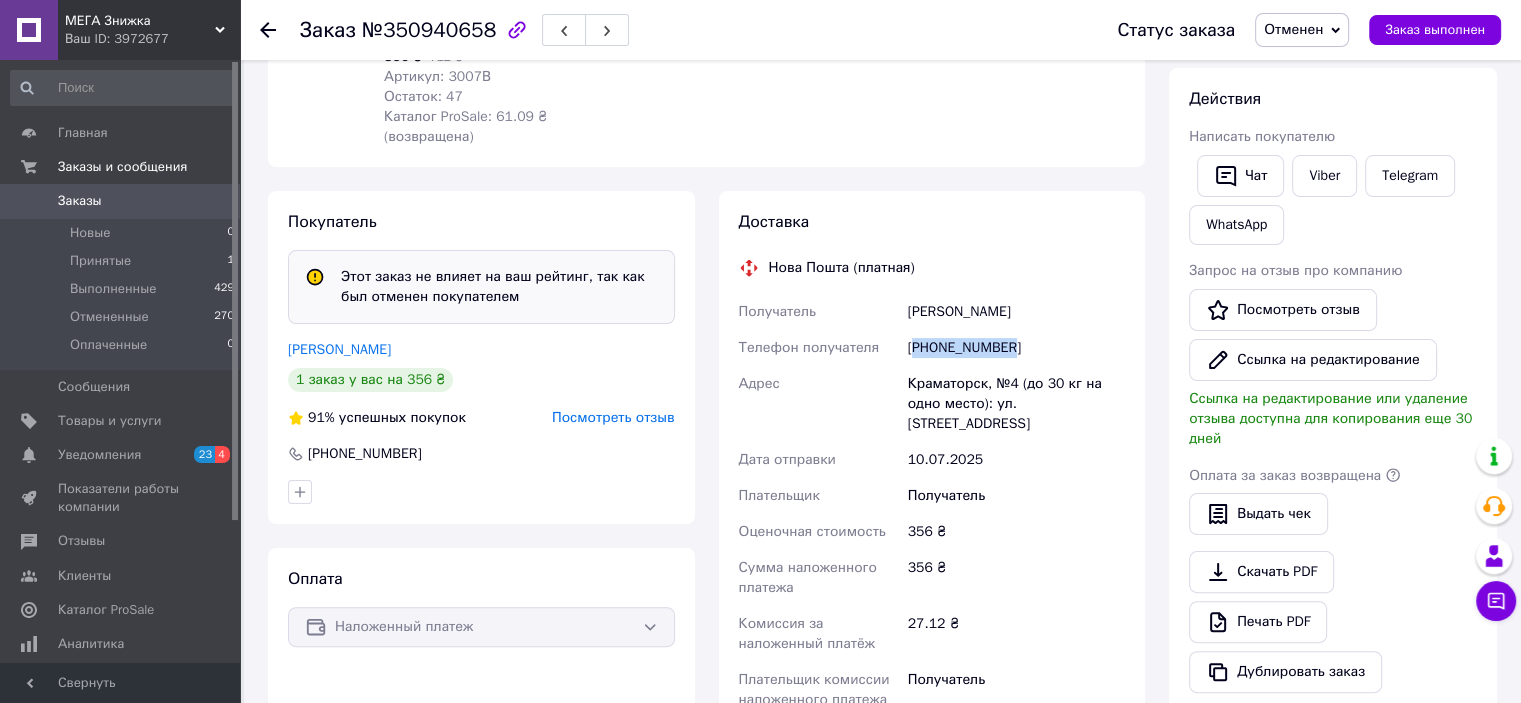 click on "[PHONE_NUMBER]" at bounding box center [1016, 348] 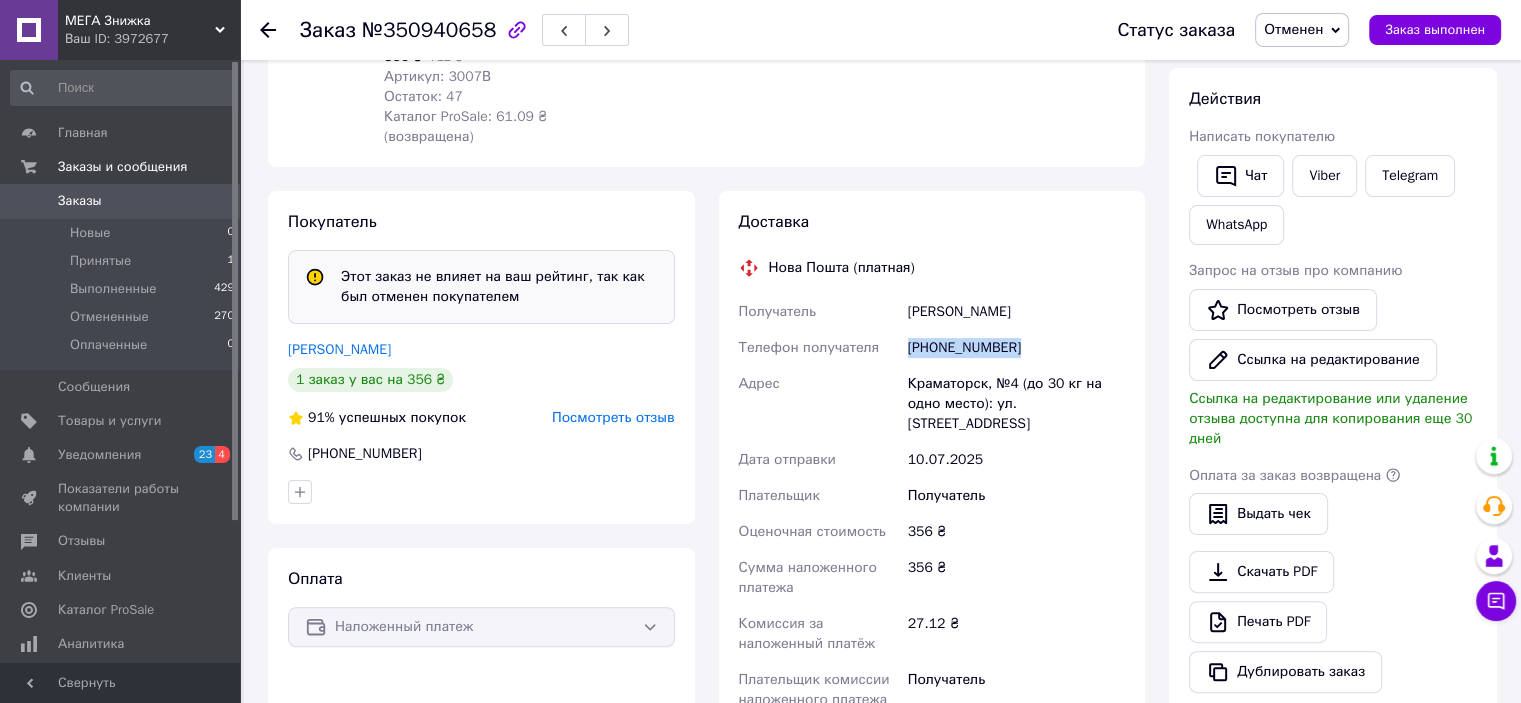 click on "[PHONE_NUMBER]" at bounding box center [1016, 348] 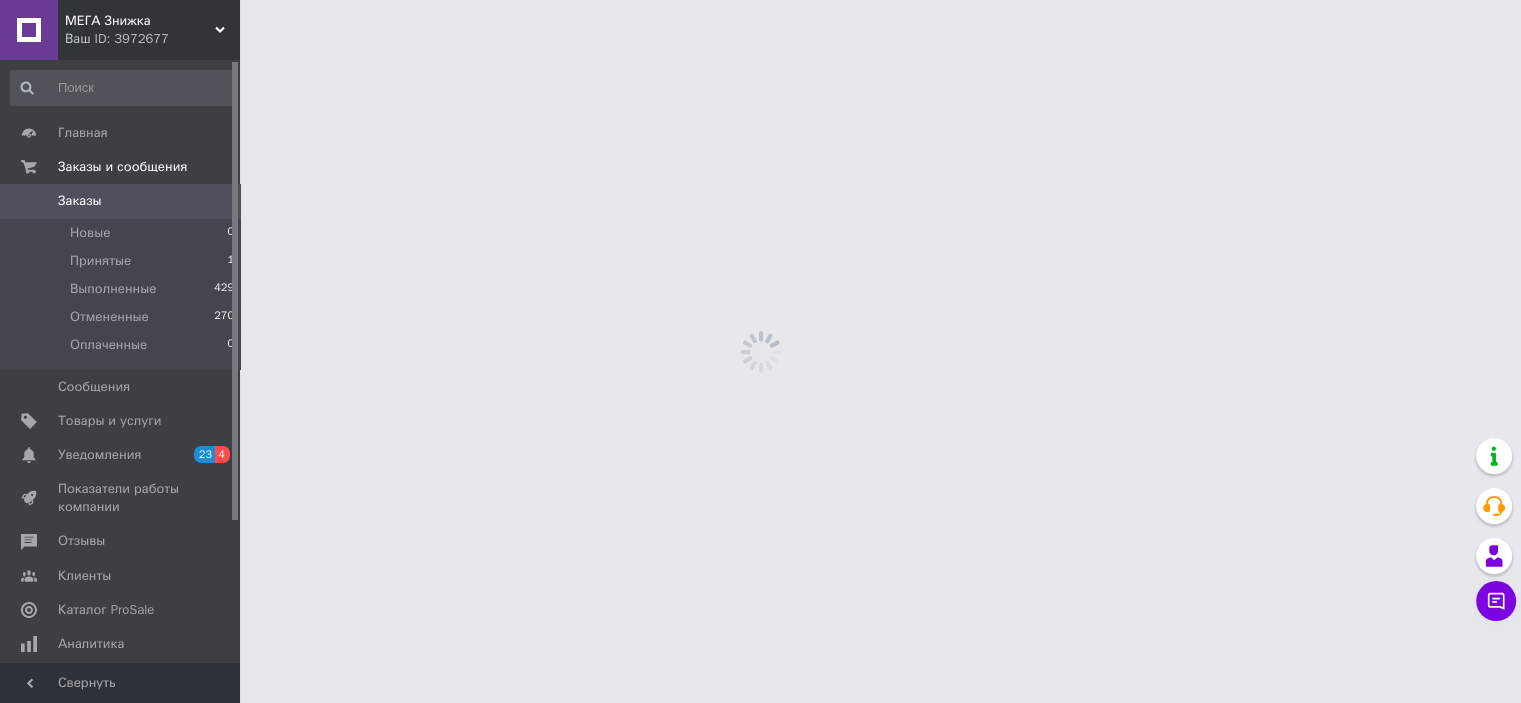 scroll, scrollTop: 0, scrollLeft: 0, axis: both 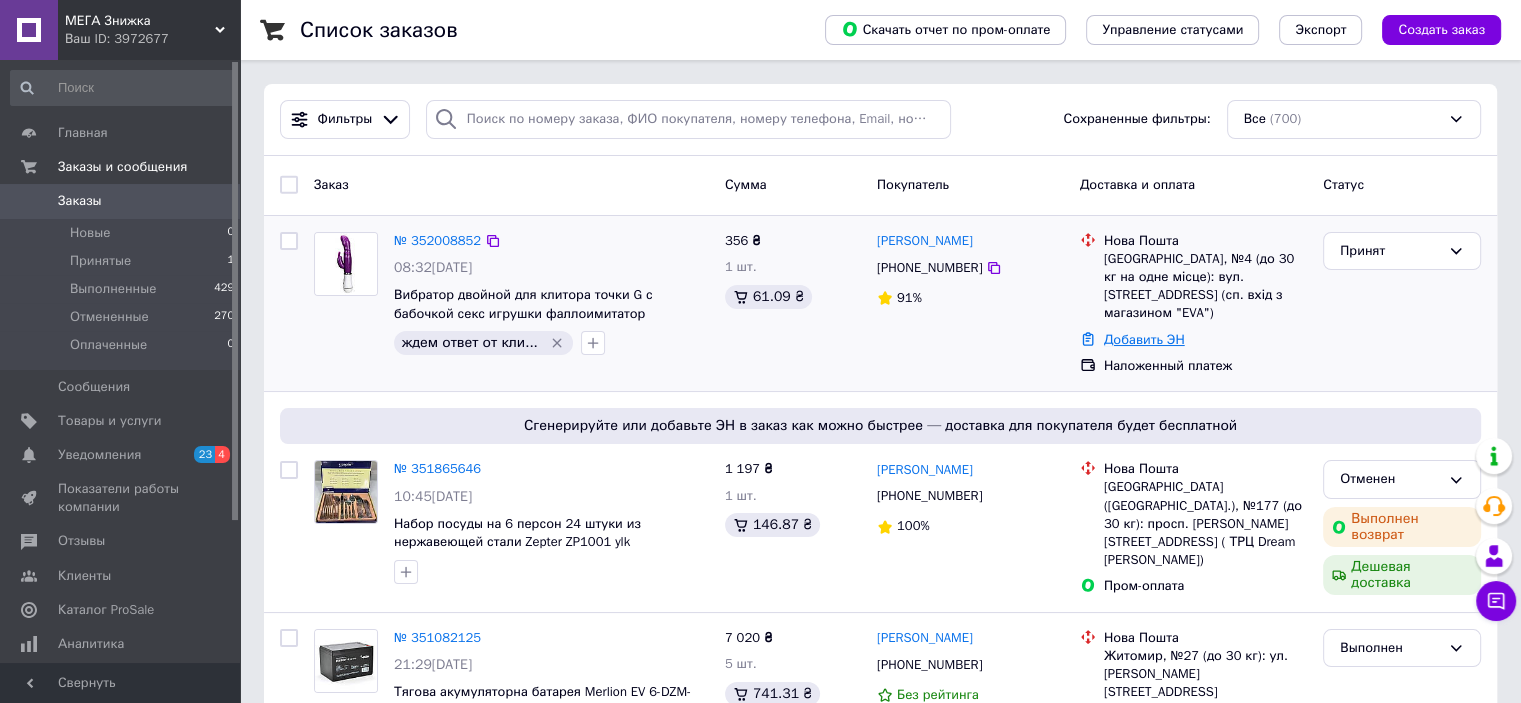 click on "Добавить ЭН" at bounding box center (1144, 339) 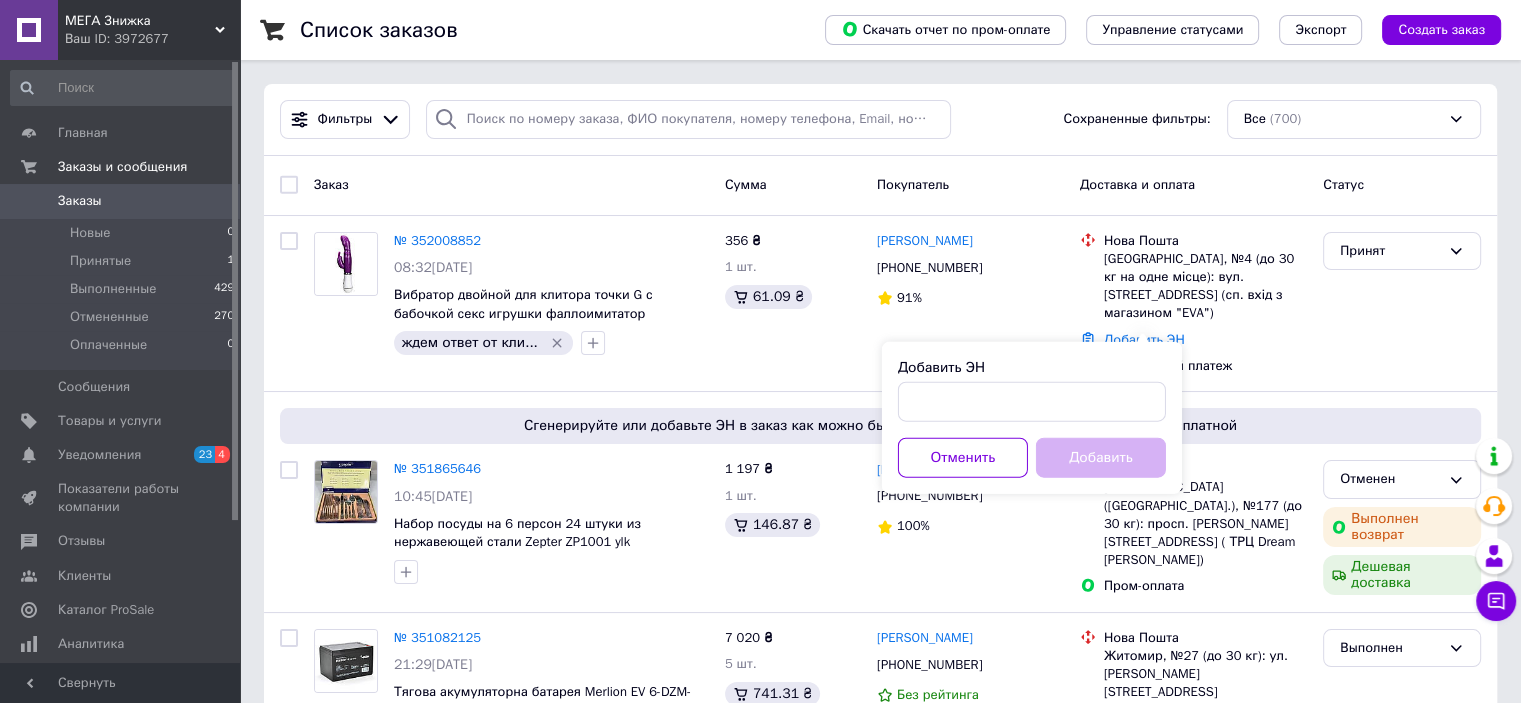 click on "Добавить ЭН Отменить Добавить" at bounding box center (1032, 418) 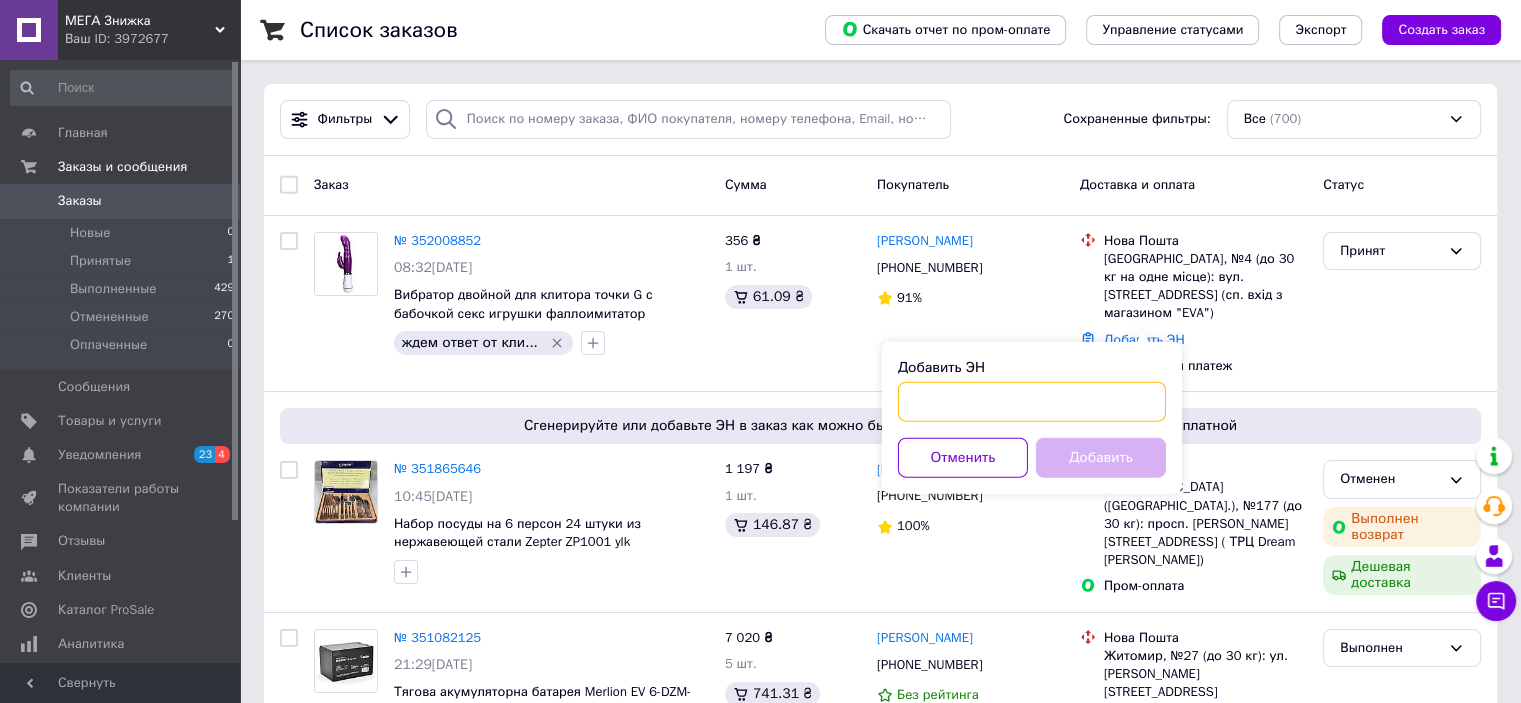 click on "Добавить ЭН" at bounding box center (1032, 402) 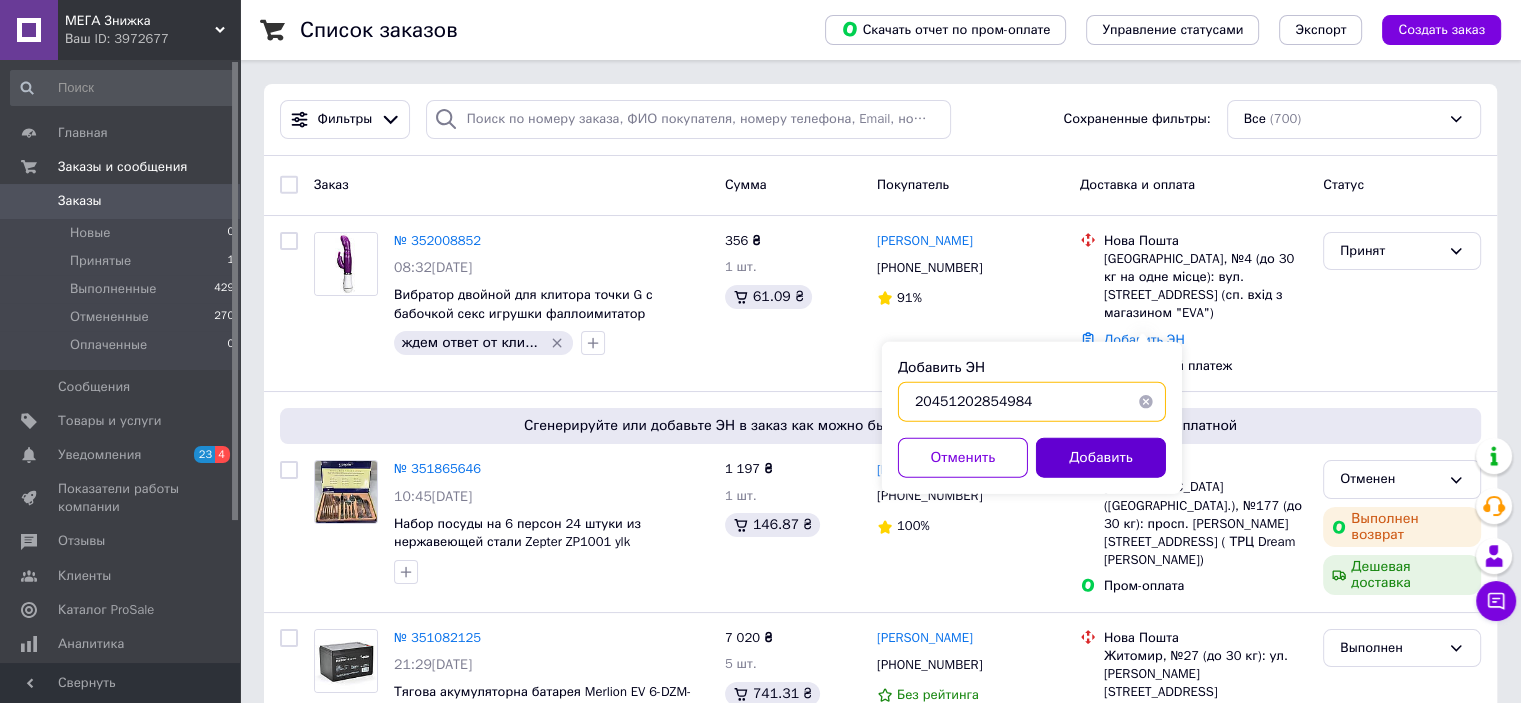 type on "20451202854984" 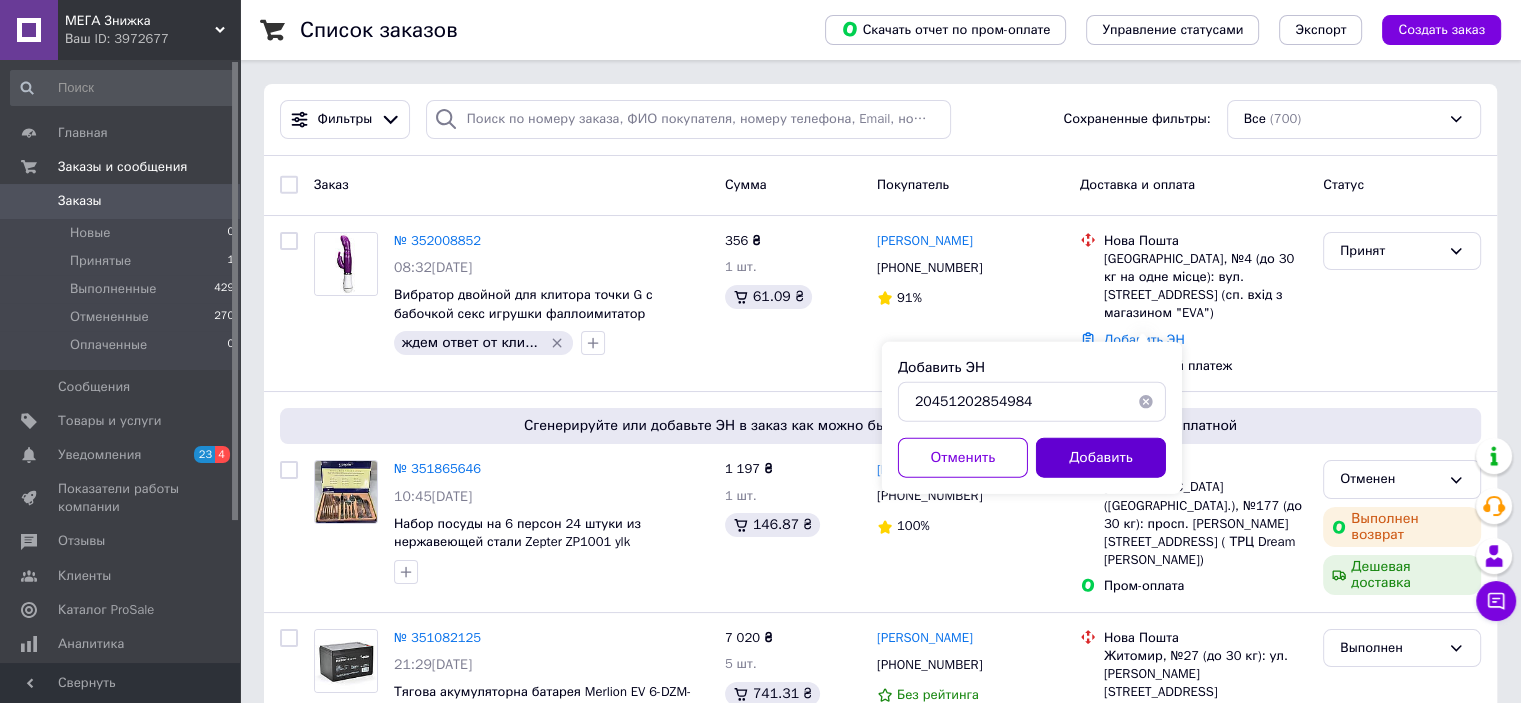 click on "Добавить" at bounding box center [1101, 458] 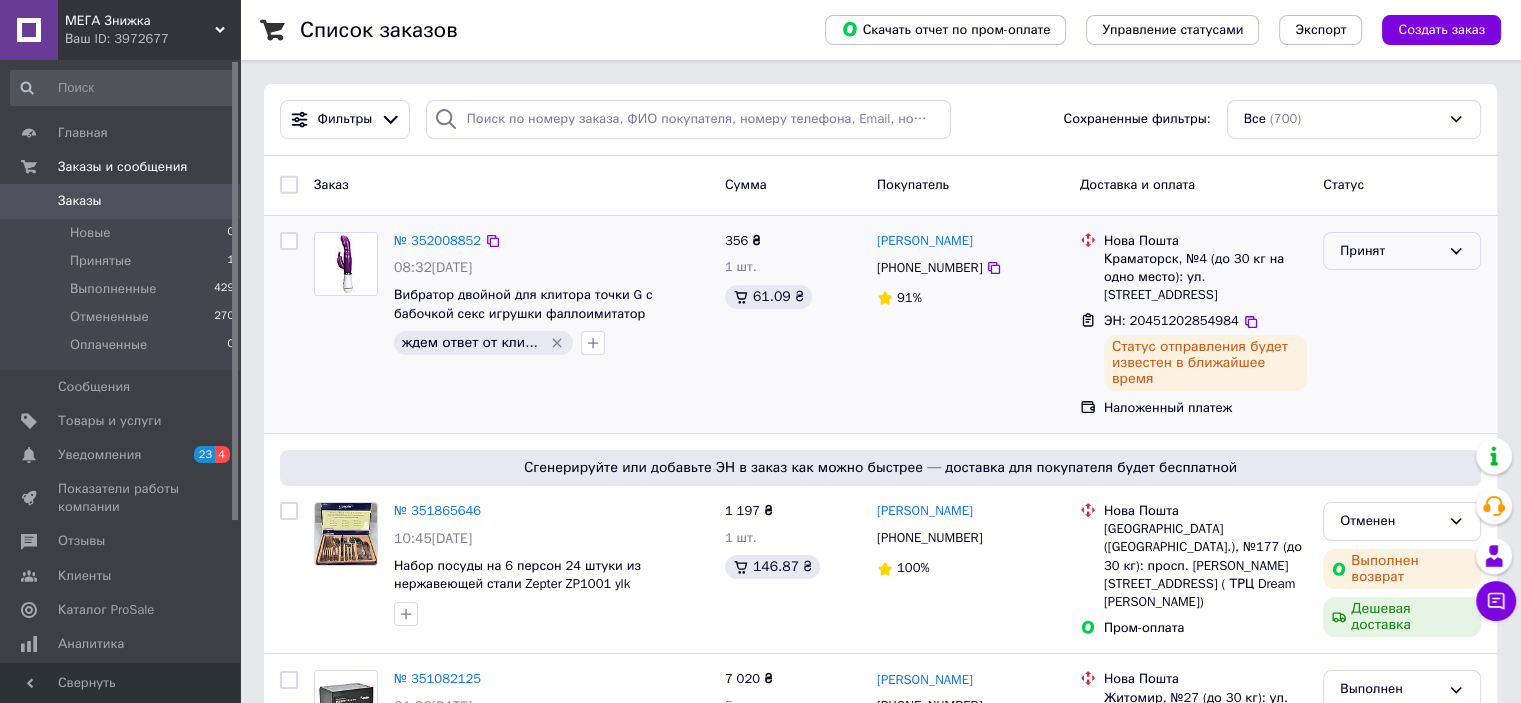click on "Принят" at bounding box center [1390, 251] 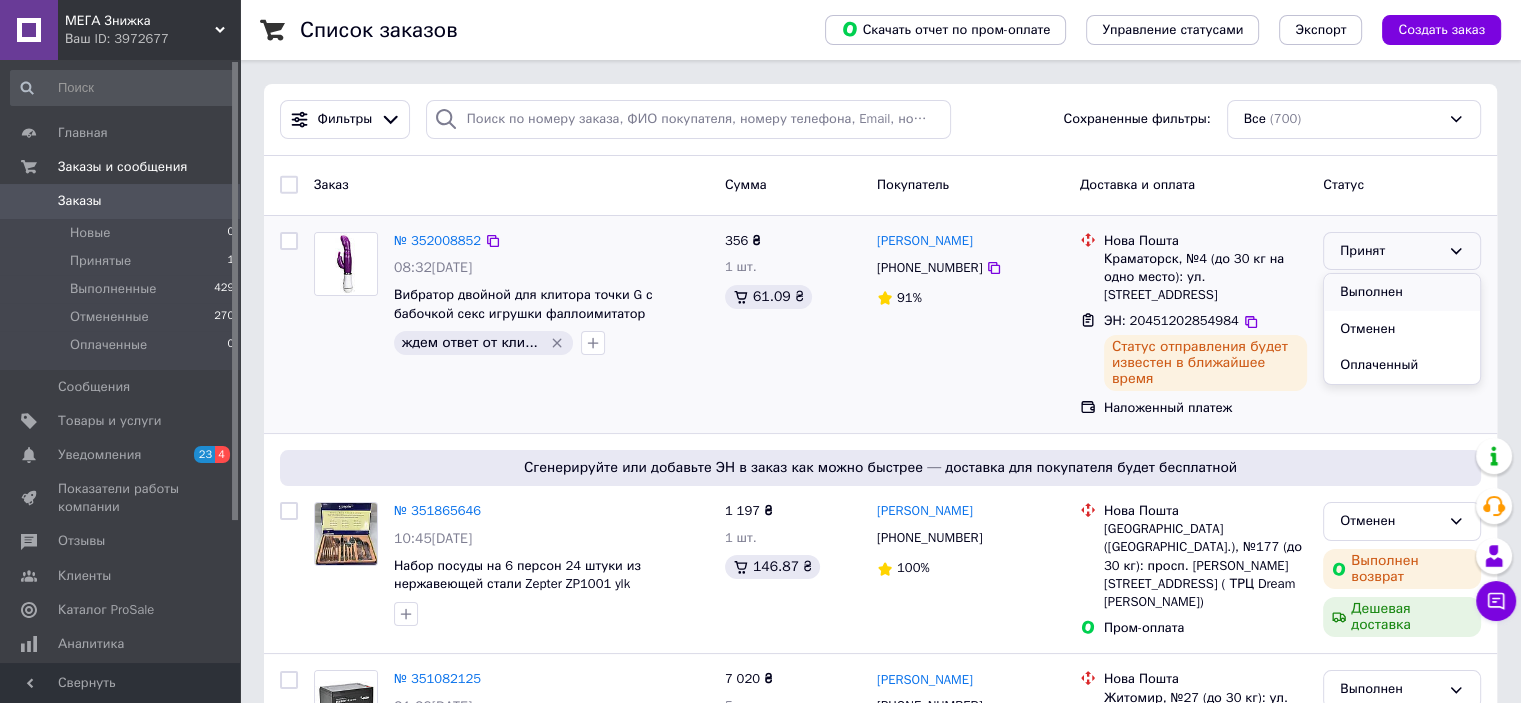 click on "Выполнен" at bounding box center [1402, 292] 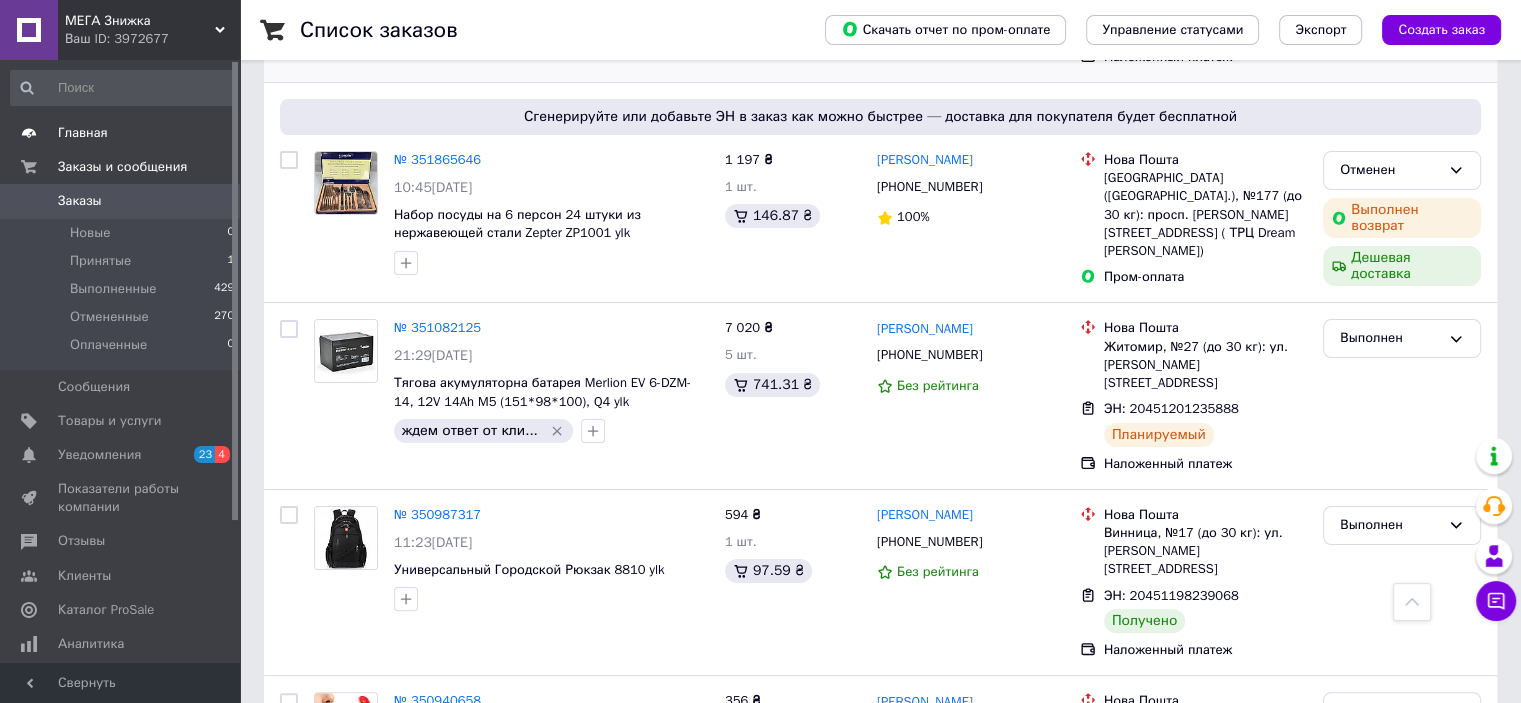 scroll, scrollTop: 240, scrollLeft: 0, axis: vertical 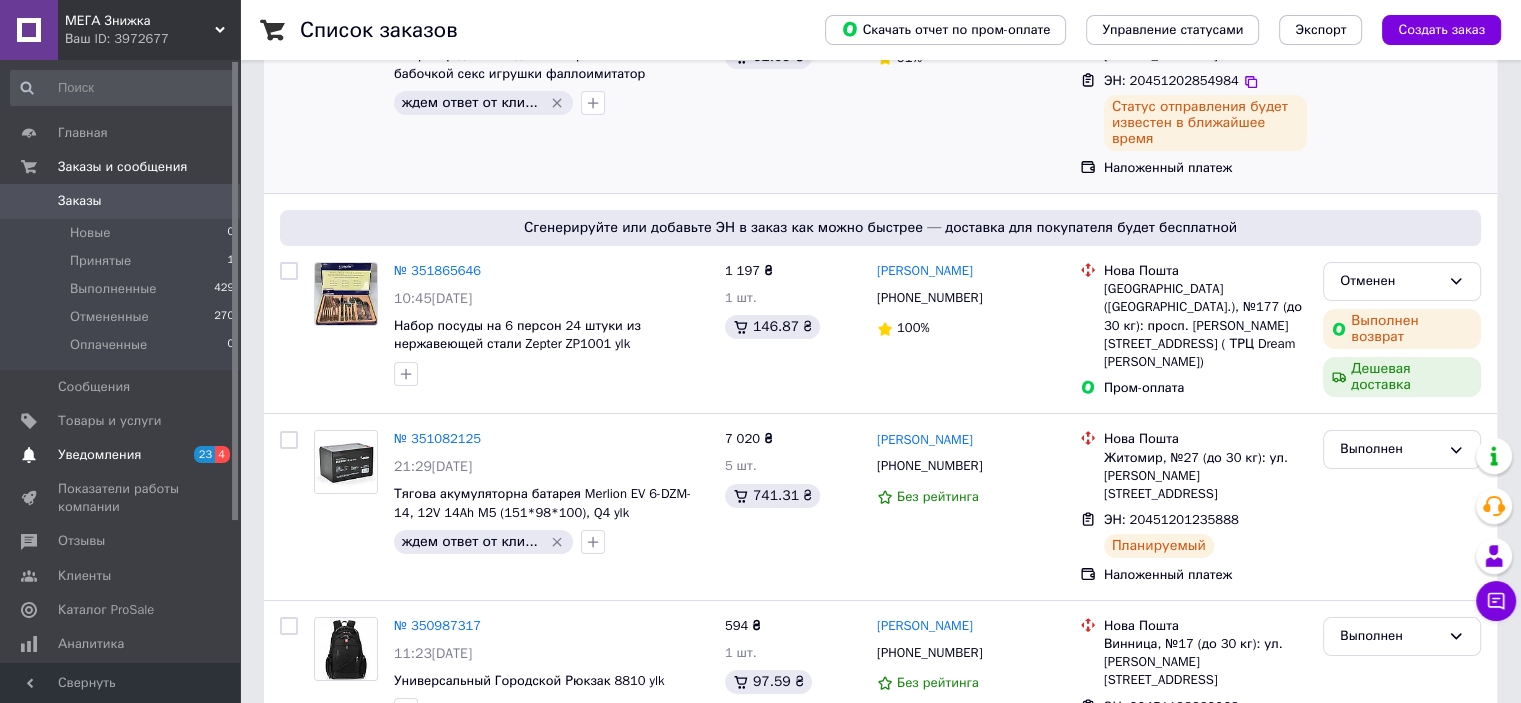 click on "Уведомления" at bounding box center (99, 455) 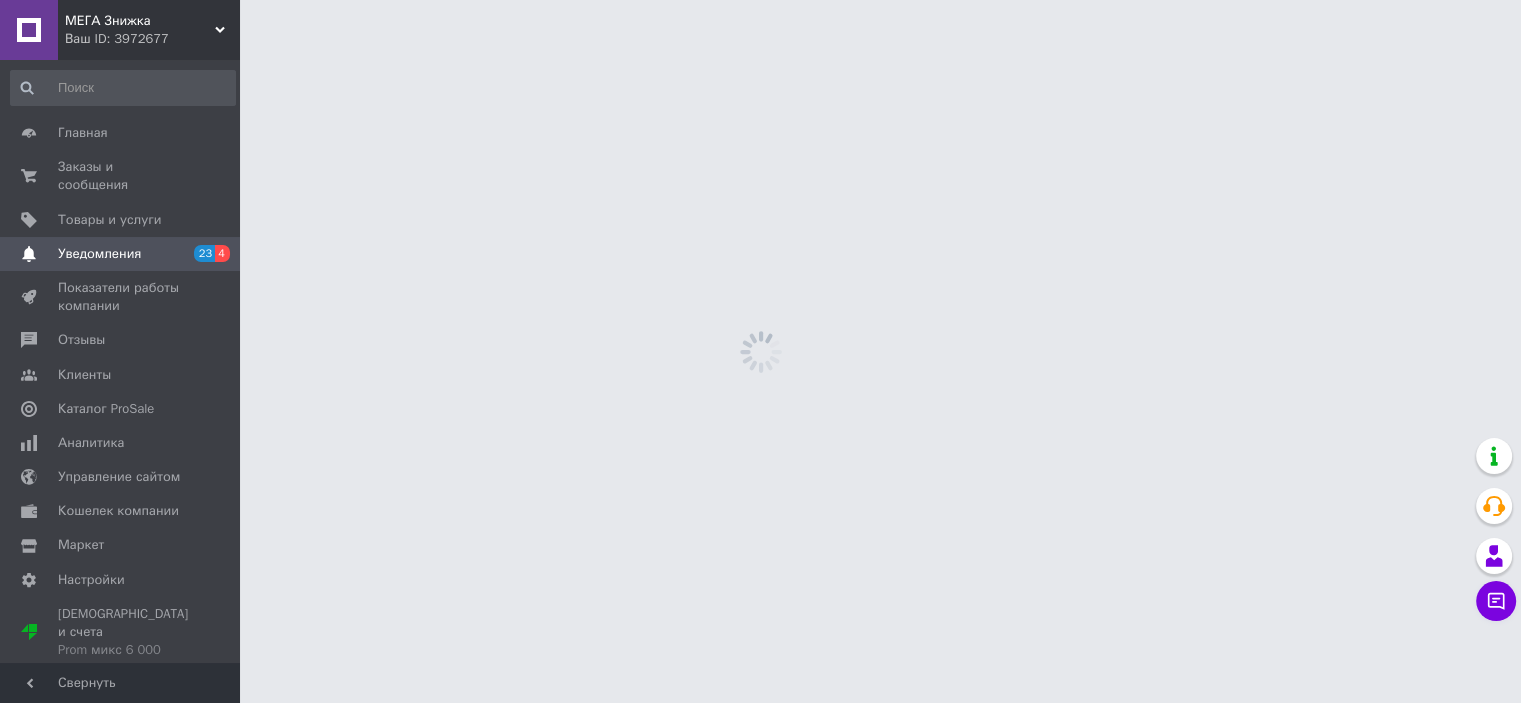 scroll, scrollTop: 0, scrollLeft: 0, axis: both 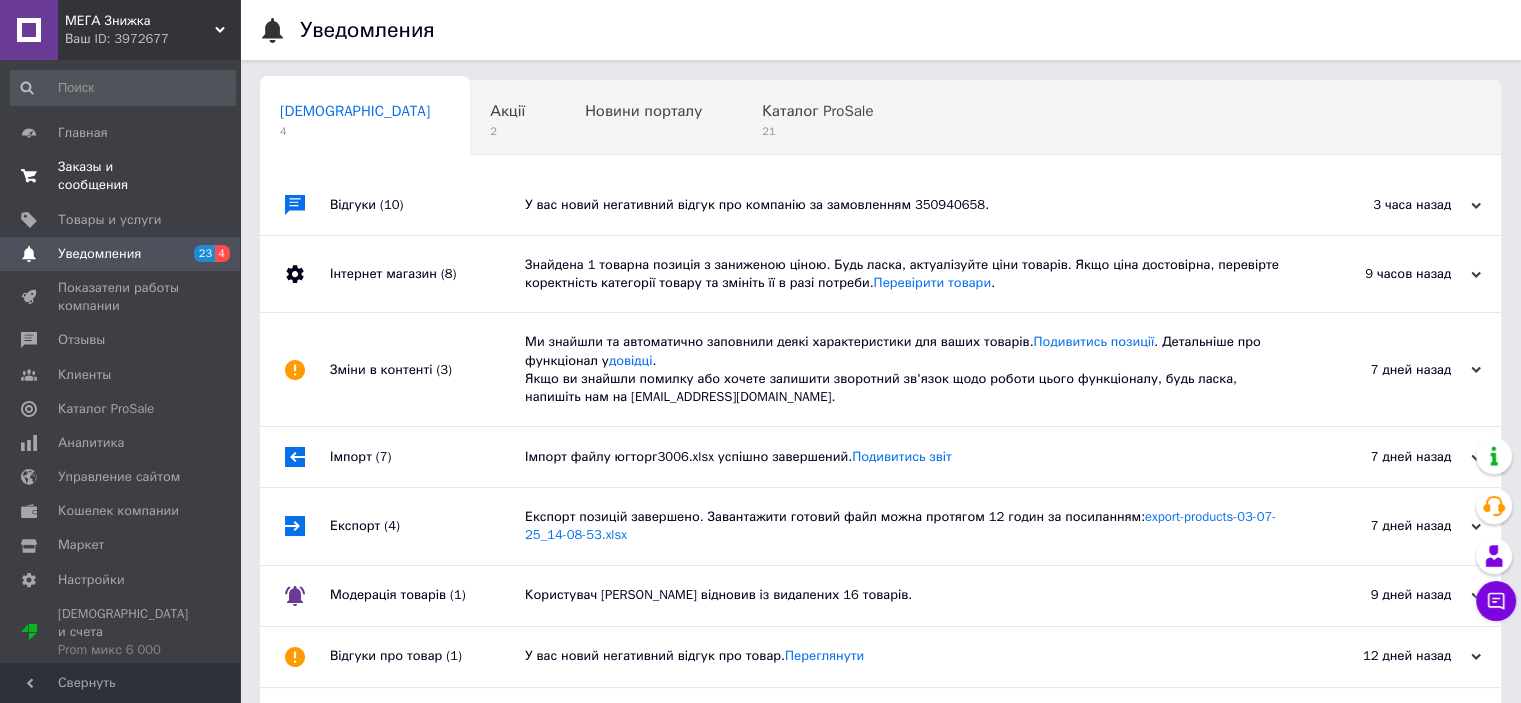 click on "Заказы и сообщения" at bounding box center [121, 176] 